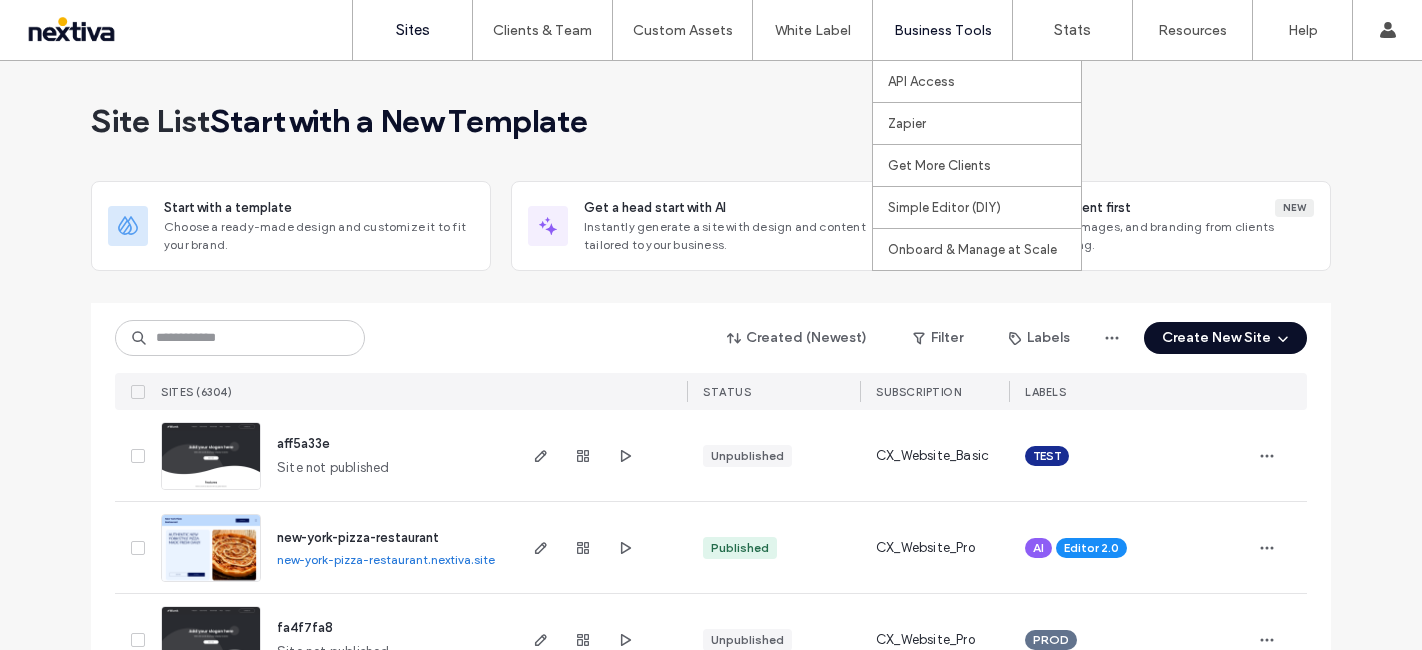 scroll, scrollTop: 0, scrollLeft: 0, axis: both 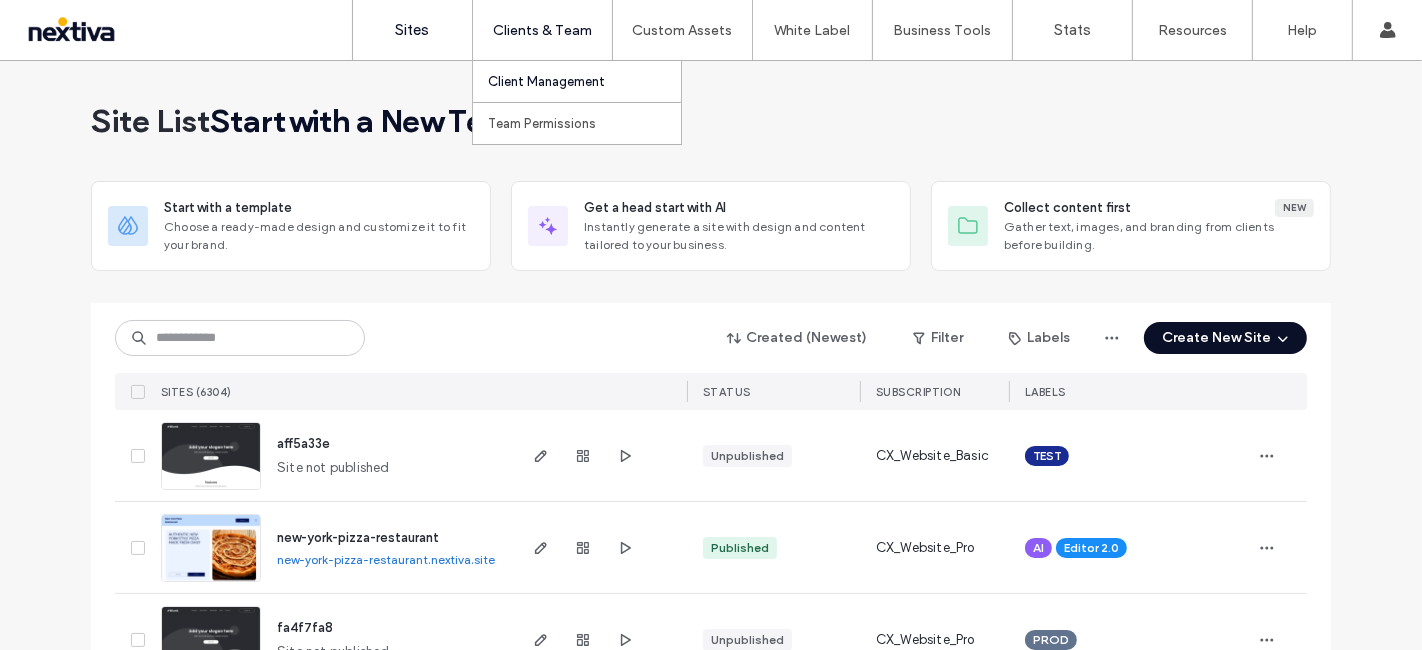 click on "Client Management" at bounding box center [546, 81] 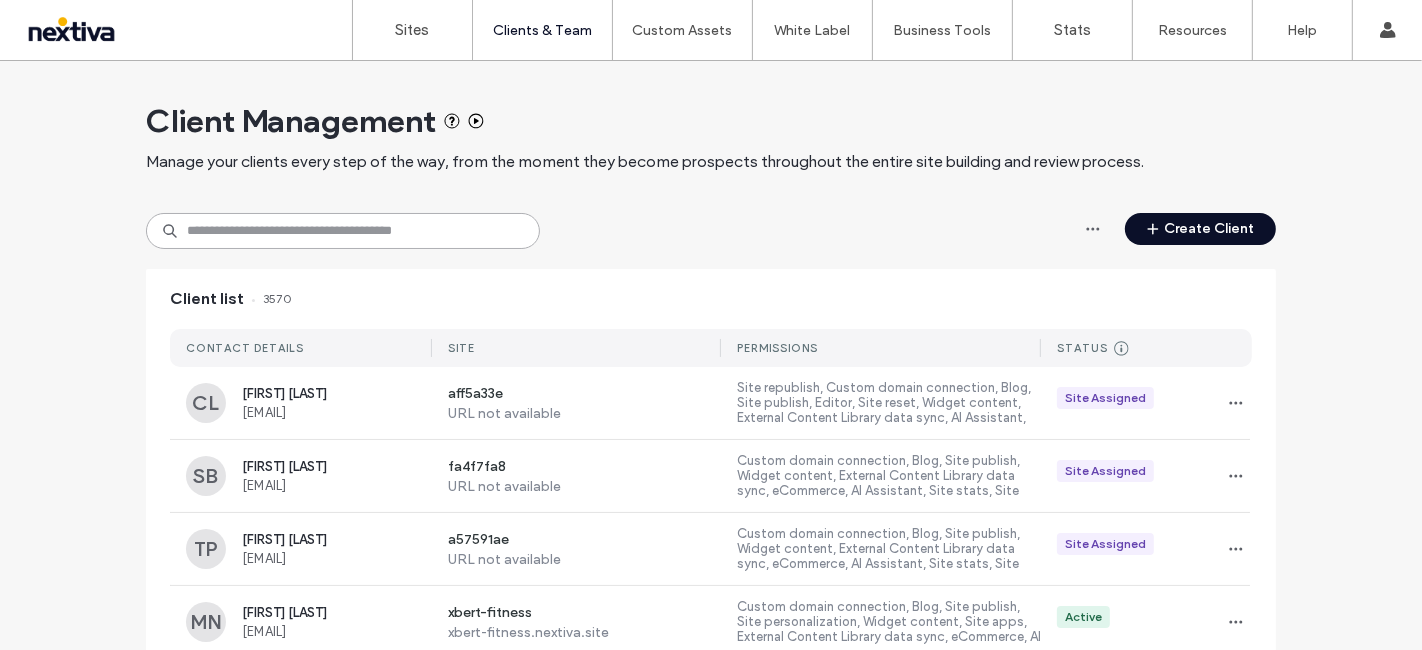 click at bounding box center (343, 231) 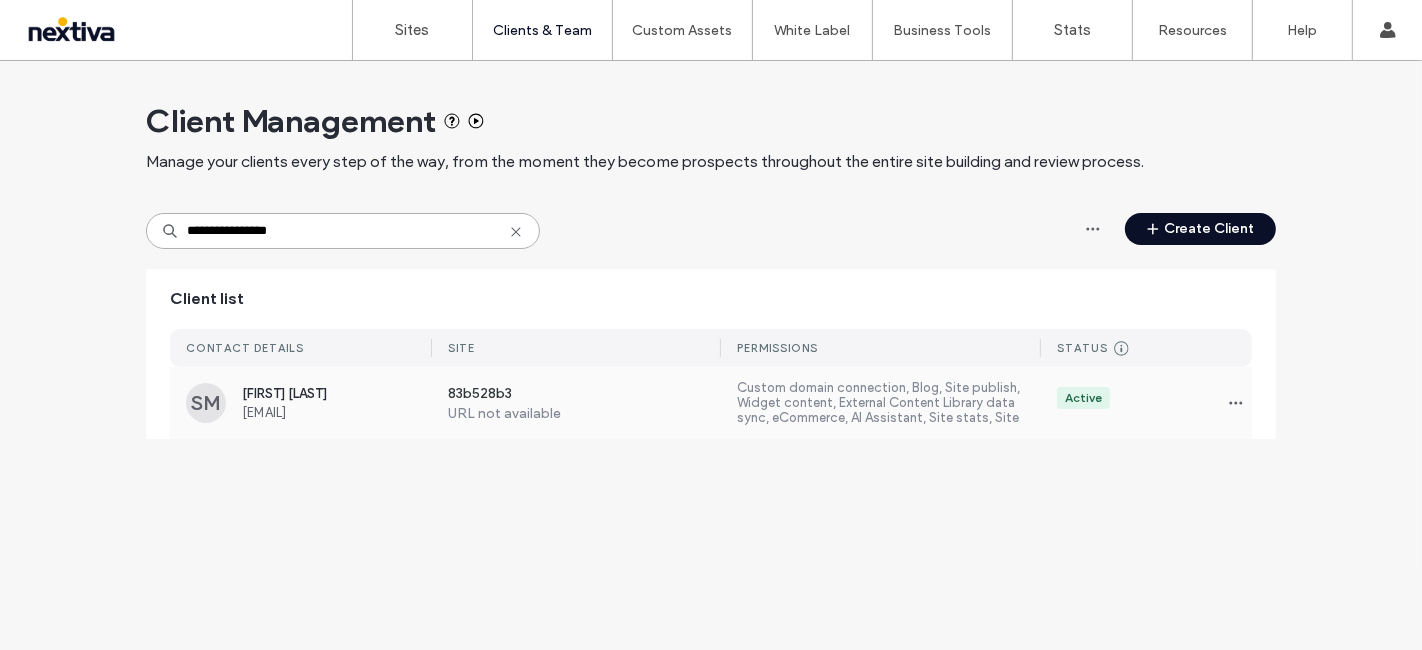 type on "**********" 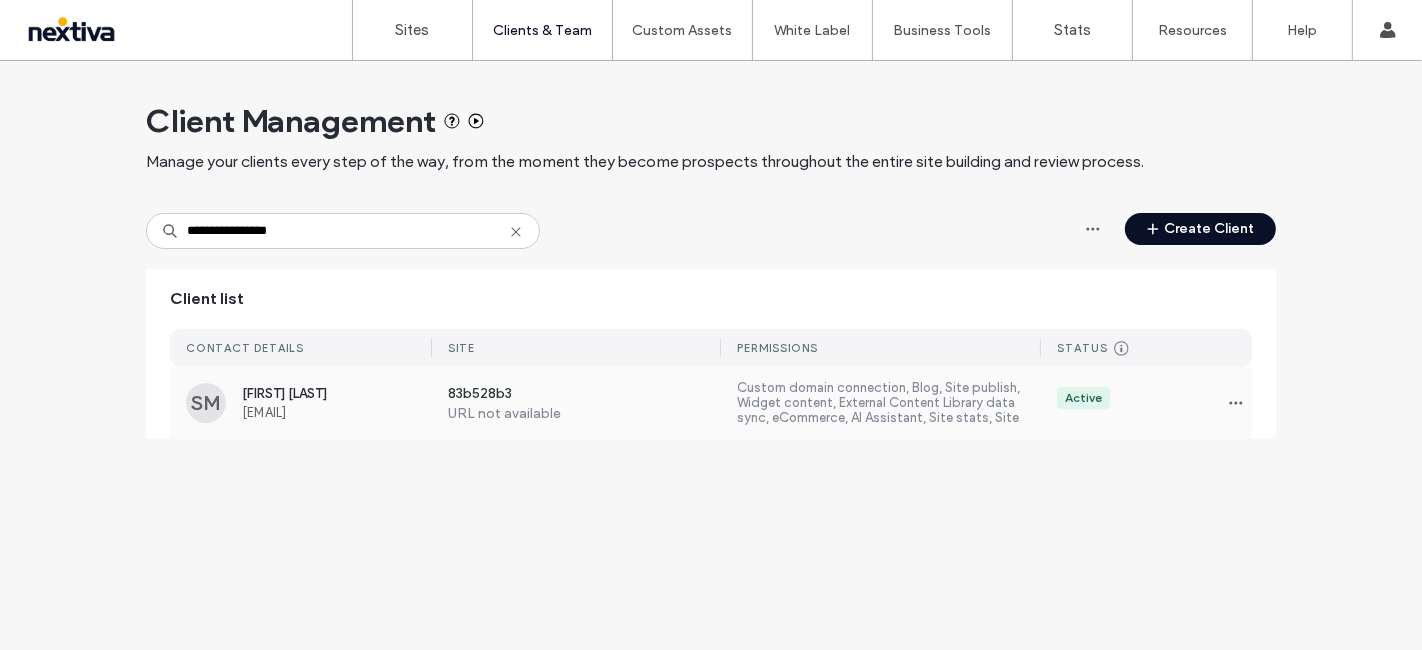 click on "SM Sergio Maradiaga sergio@delvallela.com 83b528b3 URL not available Custom domain connection, Blog, Site publish, Widget content, External Content Library data sync, eCommerce, AI Assistant, Site stats, Site backup, Site republish, Editor, Site reset, Content Library Active" at bounding box center [711, 403] 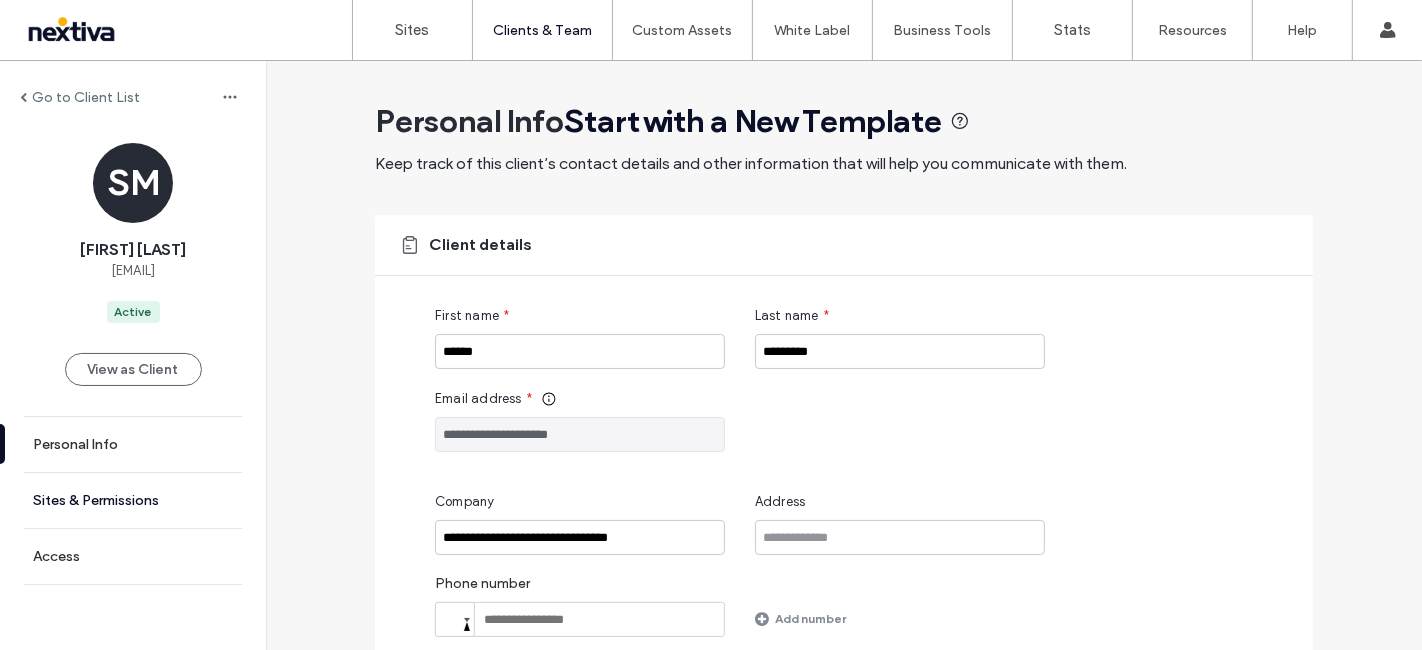 click on "Sites & Permissions" at bounding box center [133, 500] 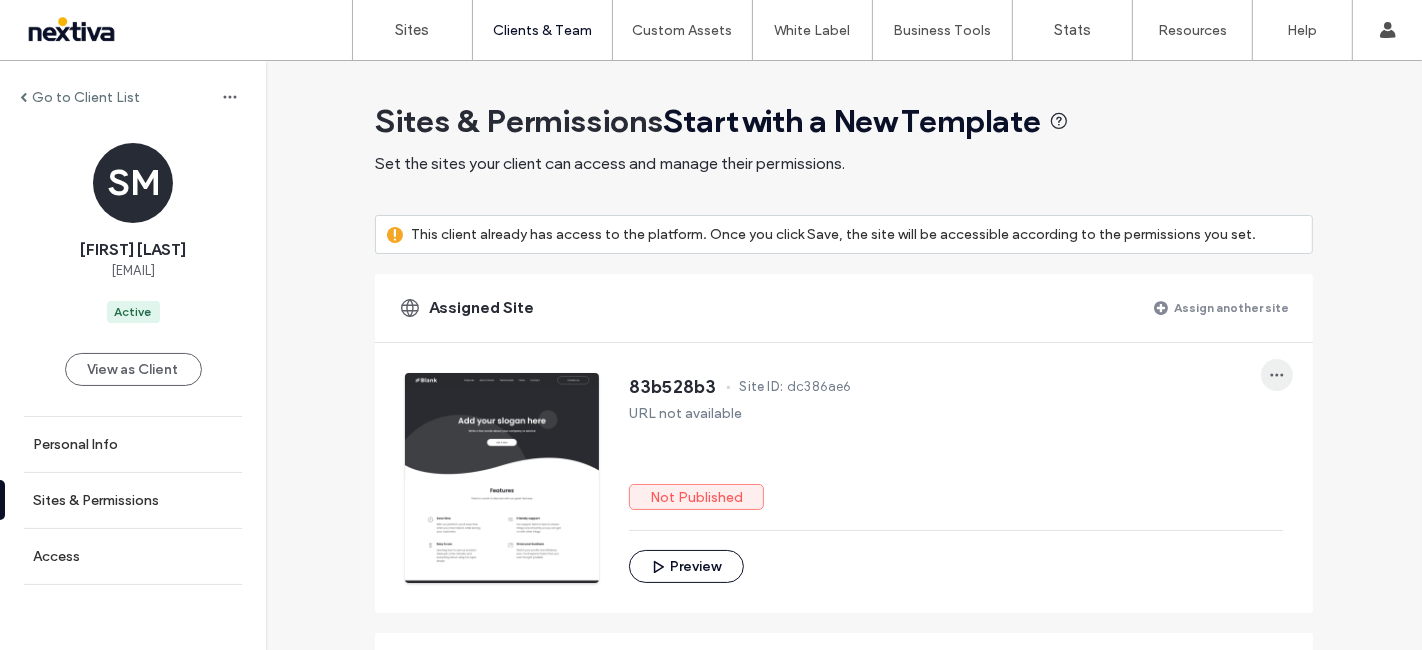 click at bounding box center (1277, 375) 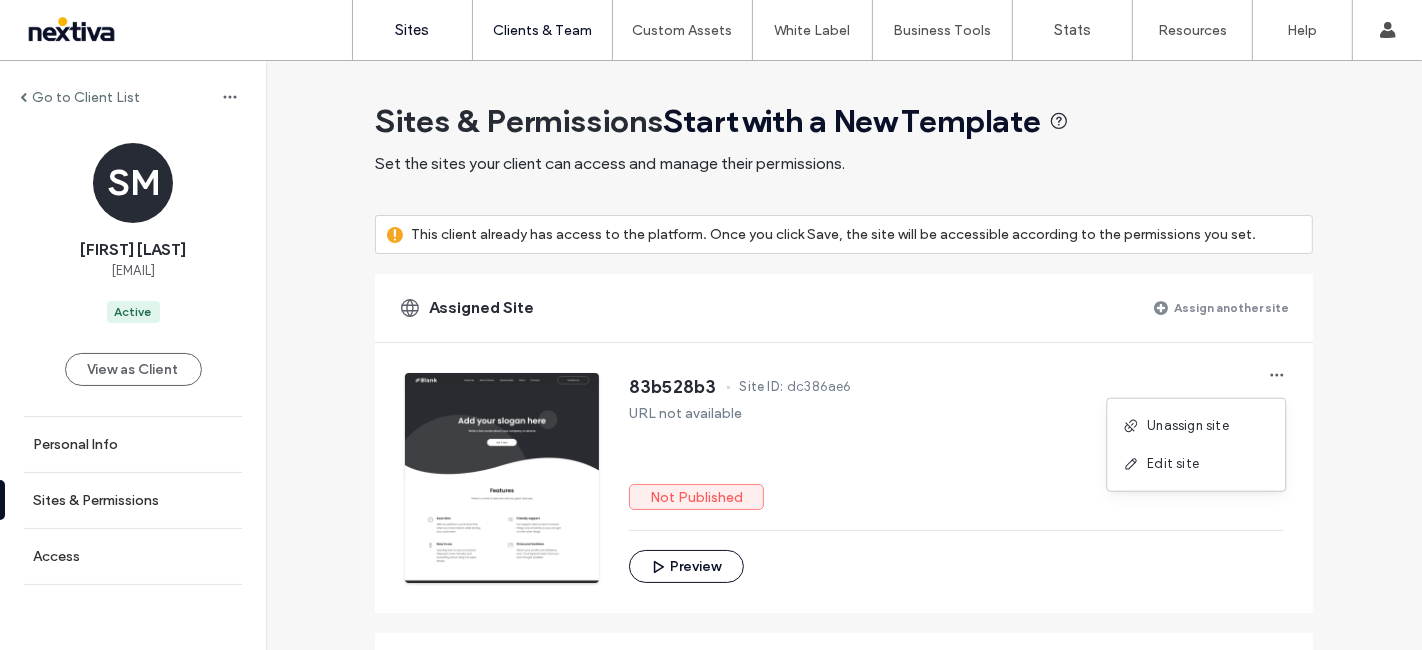 click on "Sites" at bounding box center (412, 30) 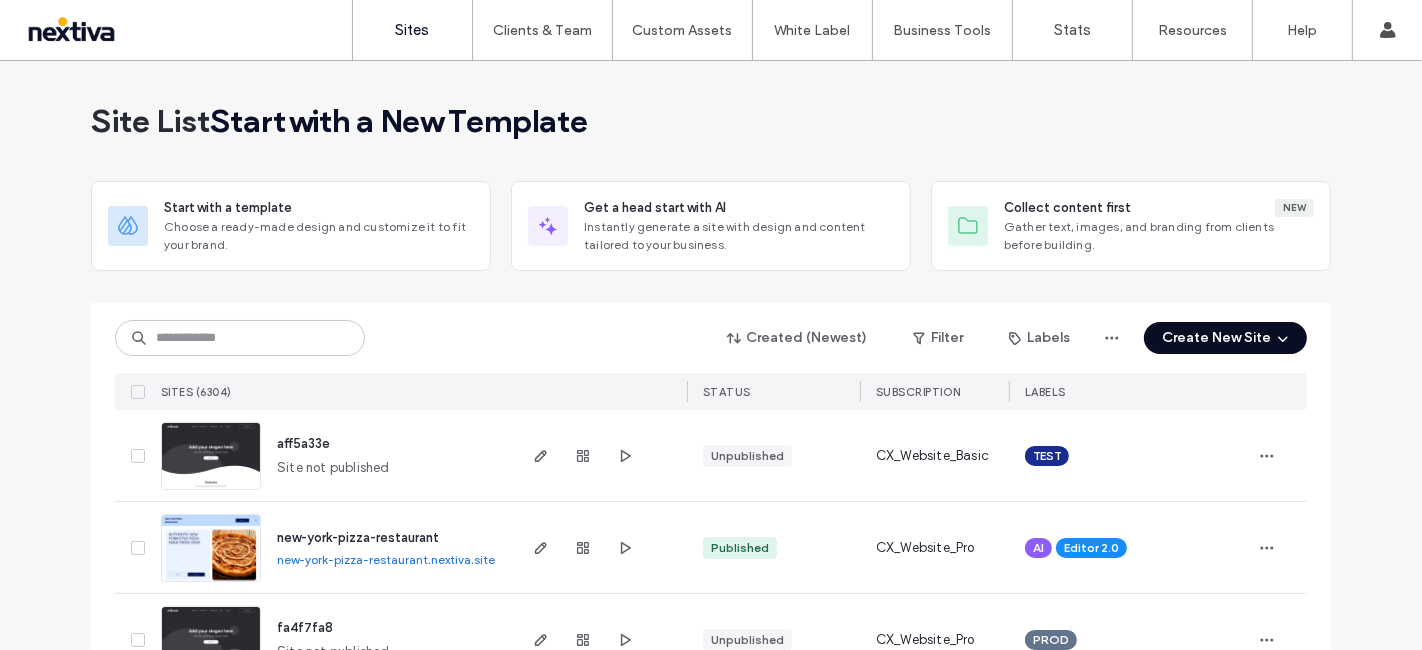 click on "Create New Site" at bounding box center [1225, 338] 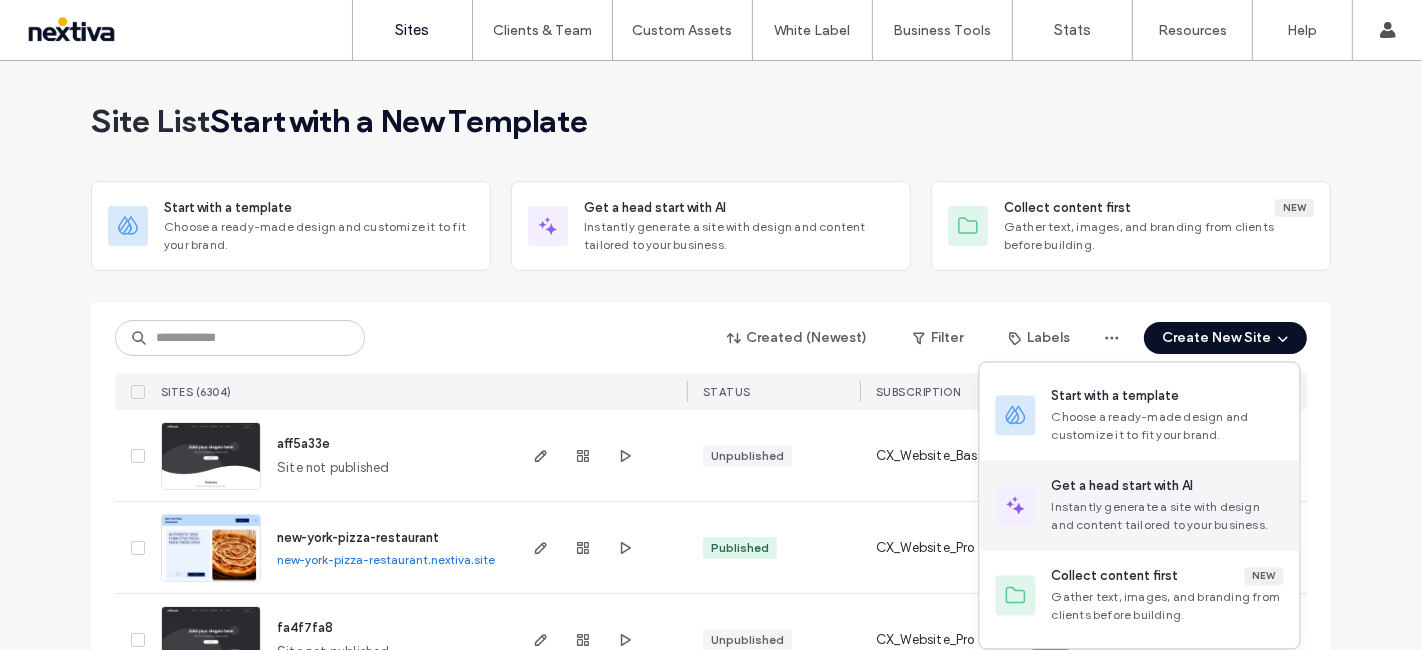 click on "Instantly generate a site with design and content tailored to your business." at bounding box center (1168, 516) 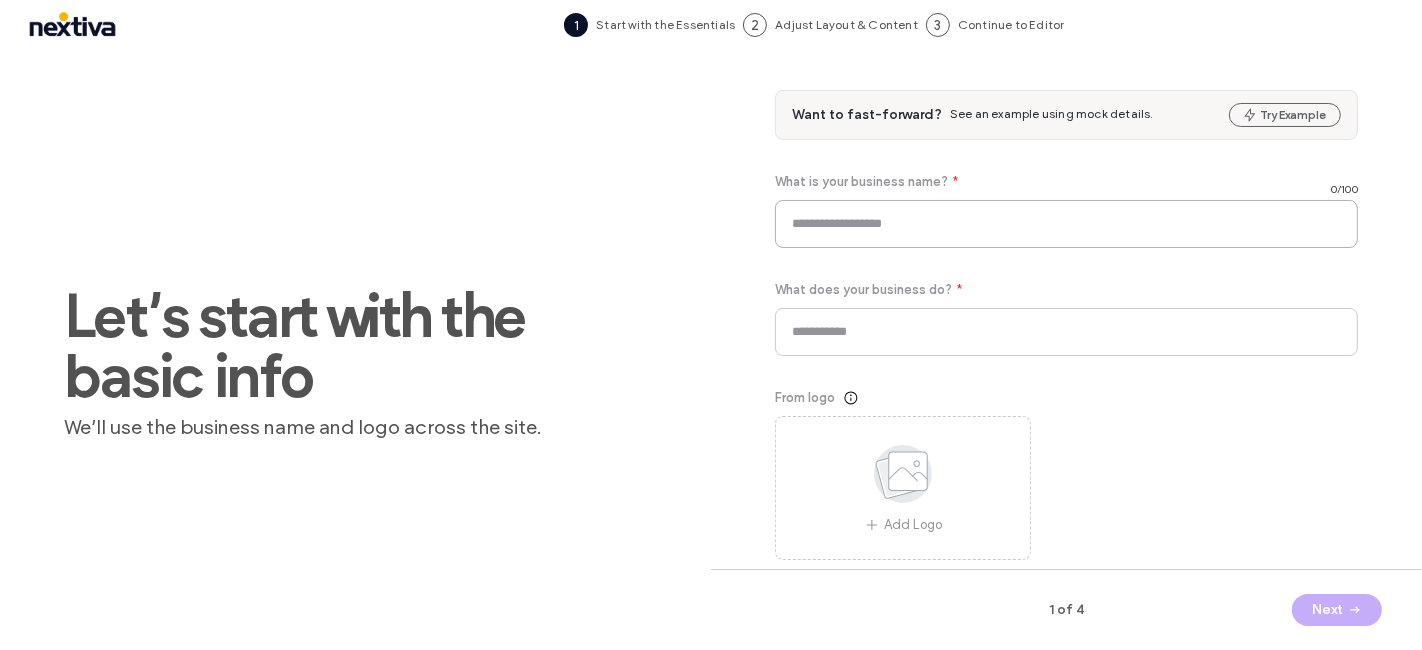 click at bounding box center (1066, 224) 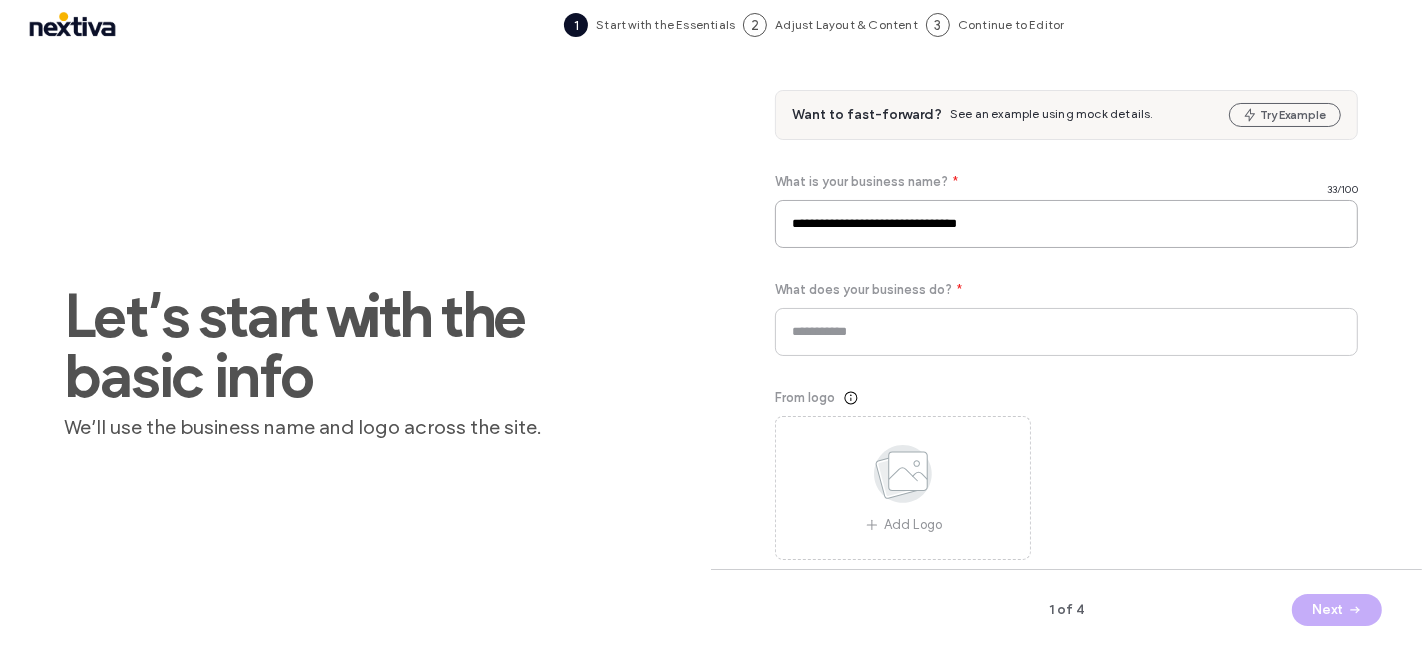 type on "**********" 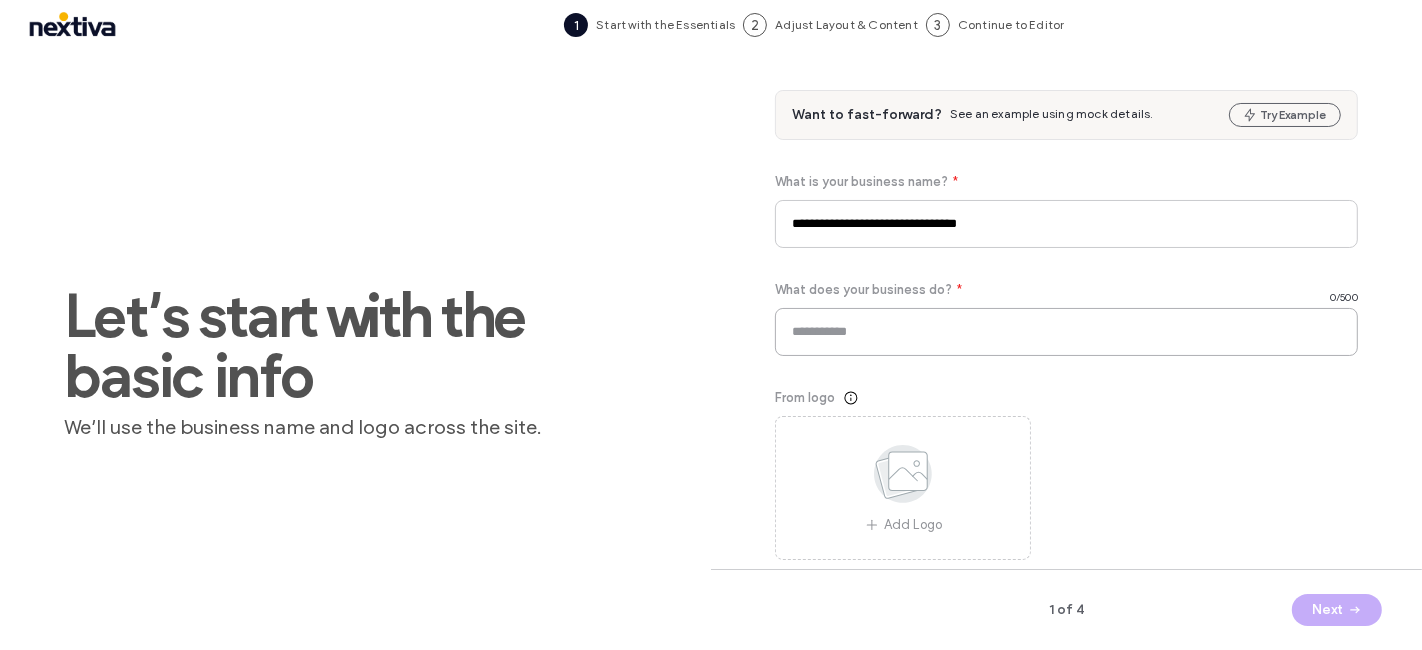 click at bounding box center [1066, 332] 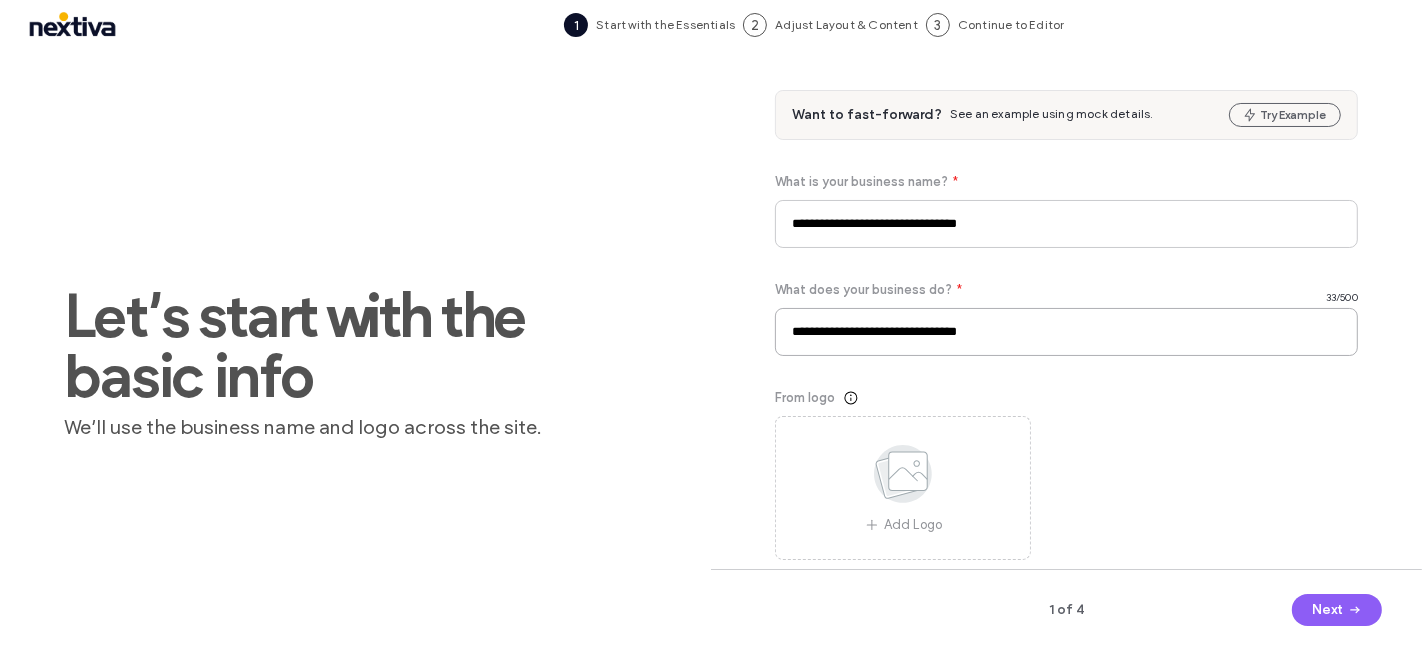 type on "**********" 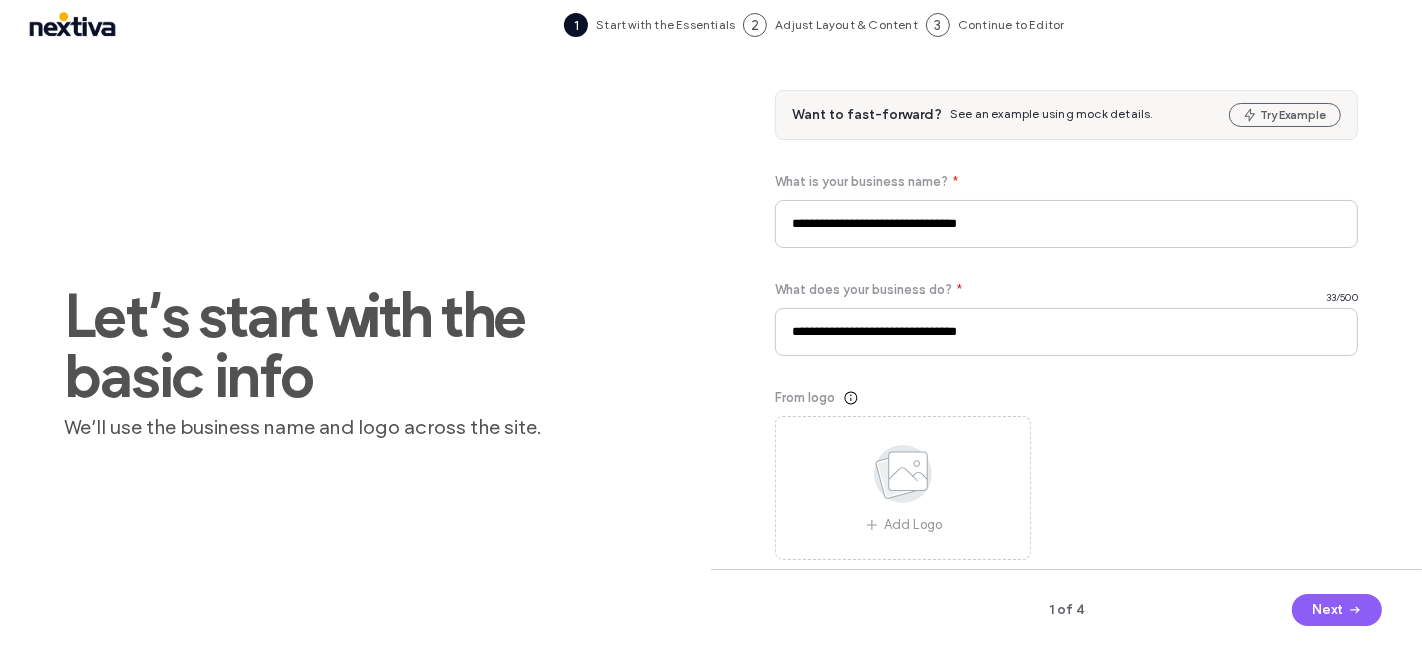 click on "1   of   4 Next" at bounding box center [1066, 609] 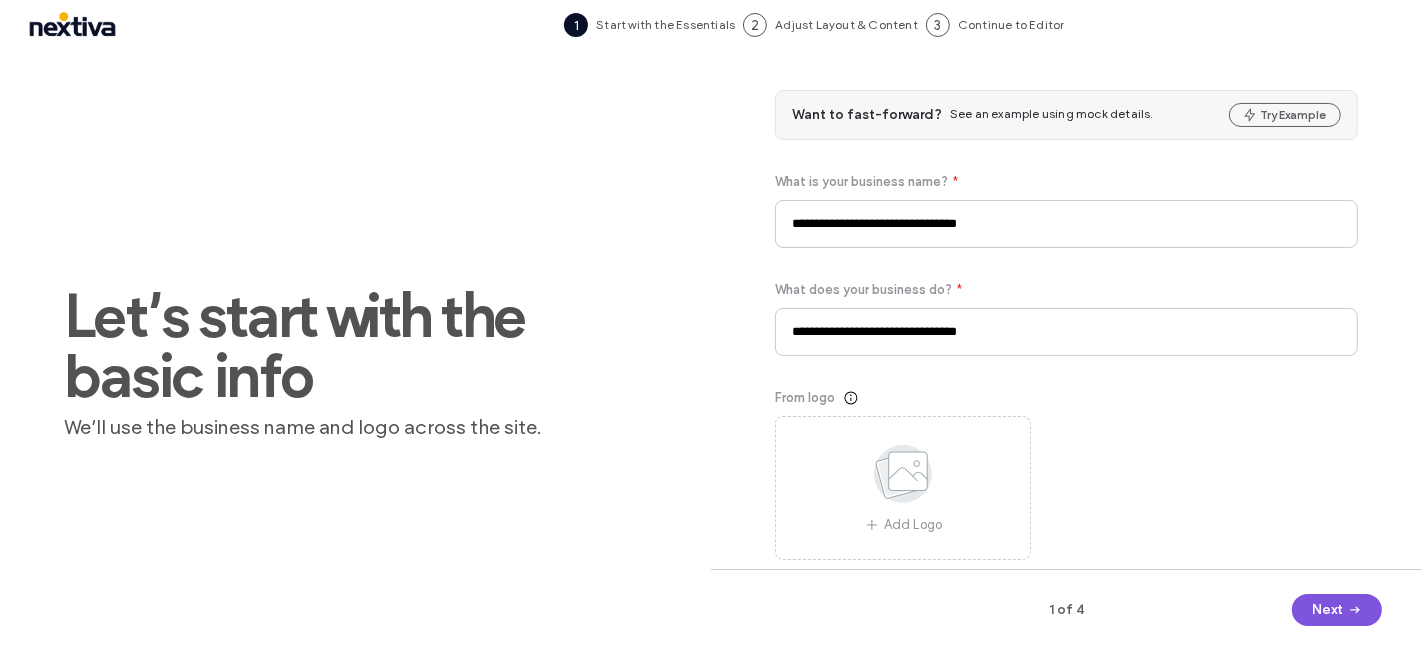 click on "Next" at bounding box center (1337, 610) 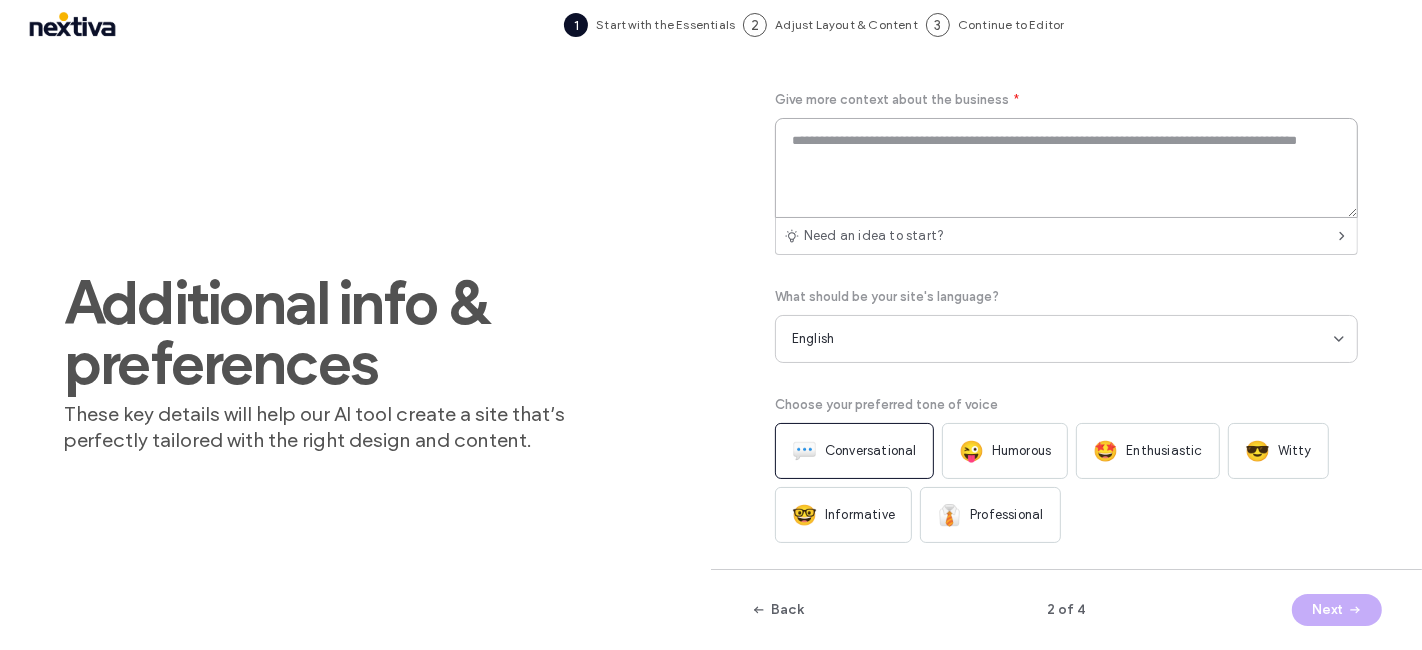 click at bounding box center [1066, 168] 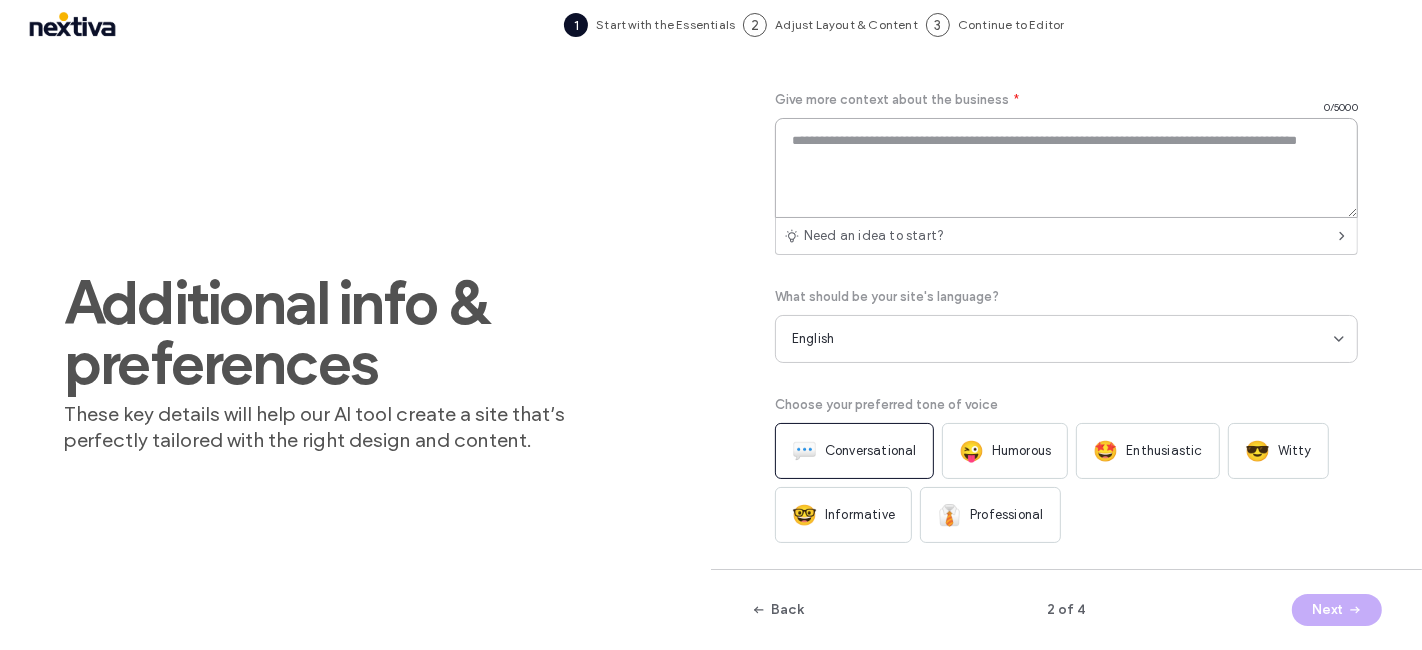 paste on "**********" 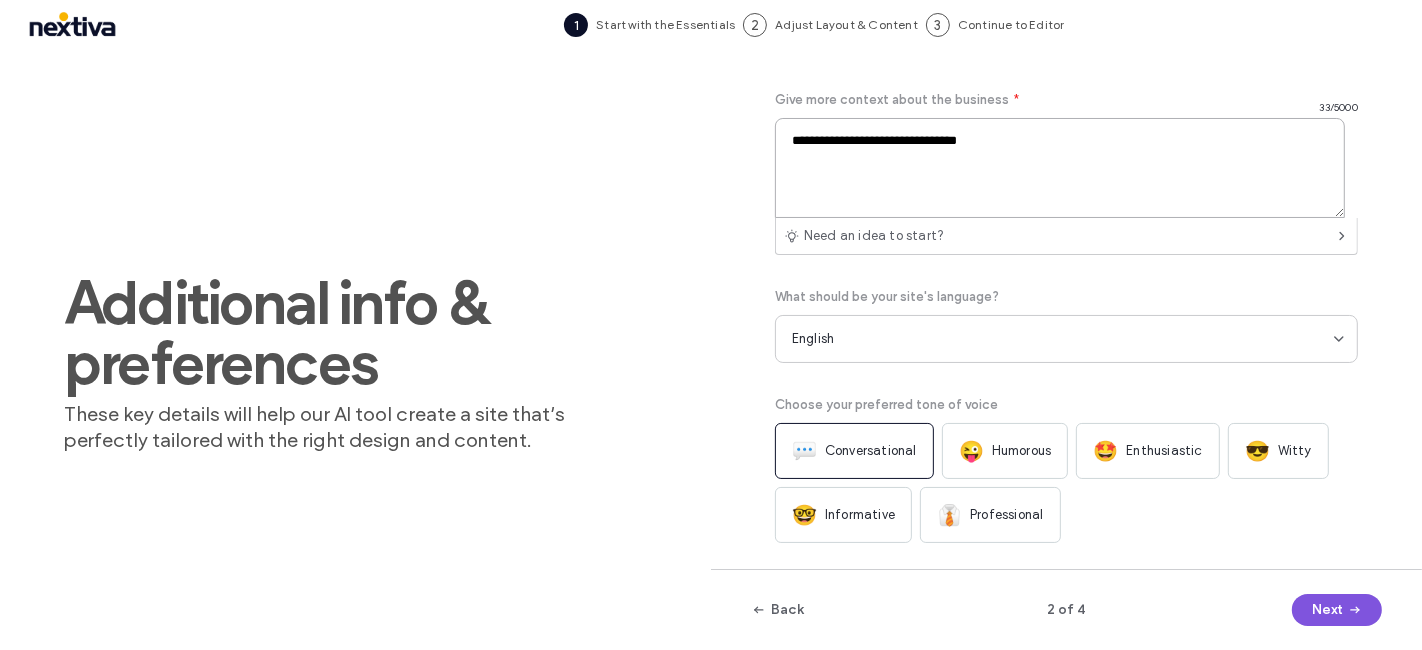 type on "**********" 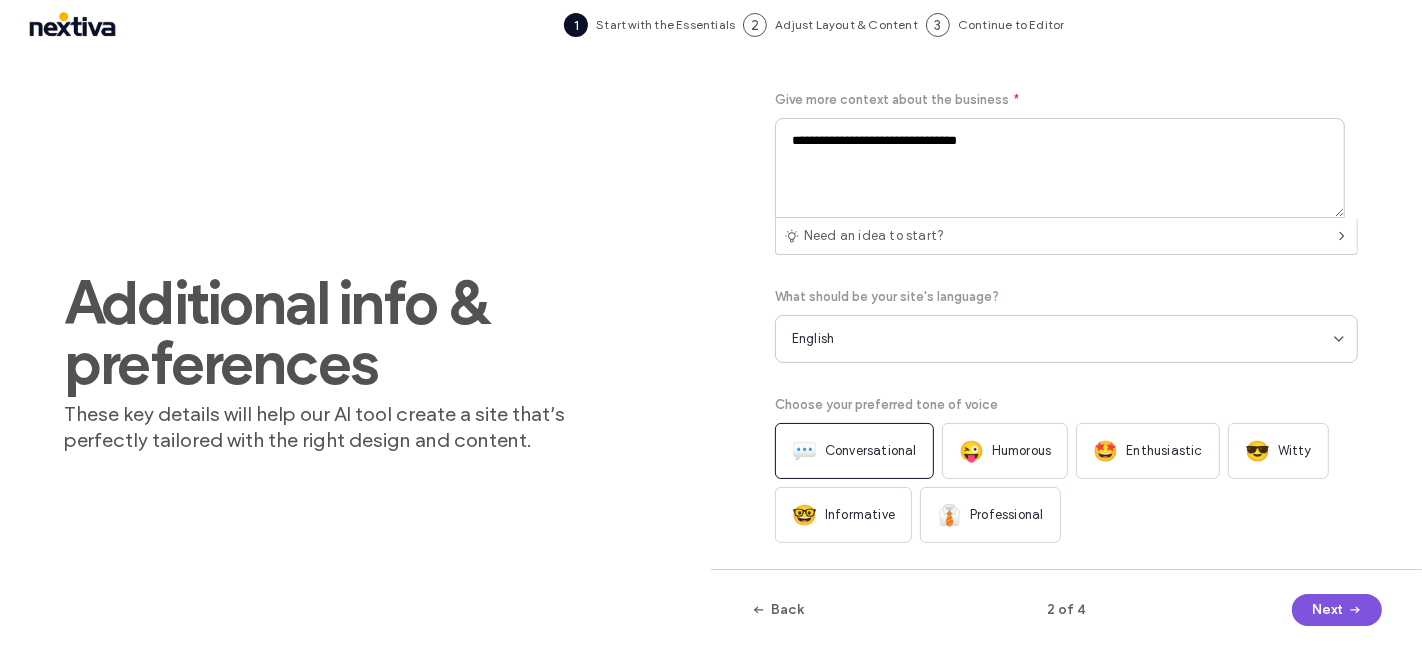 click on "Next" at bounding box center [1337, 610] 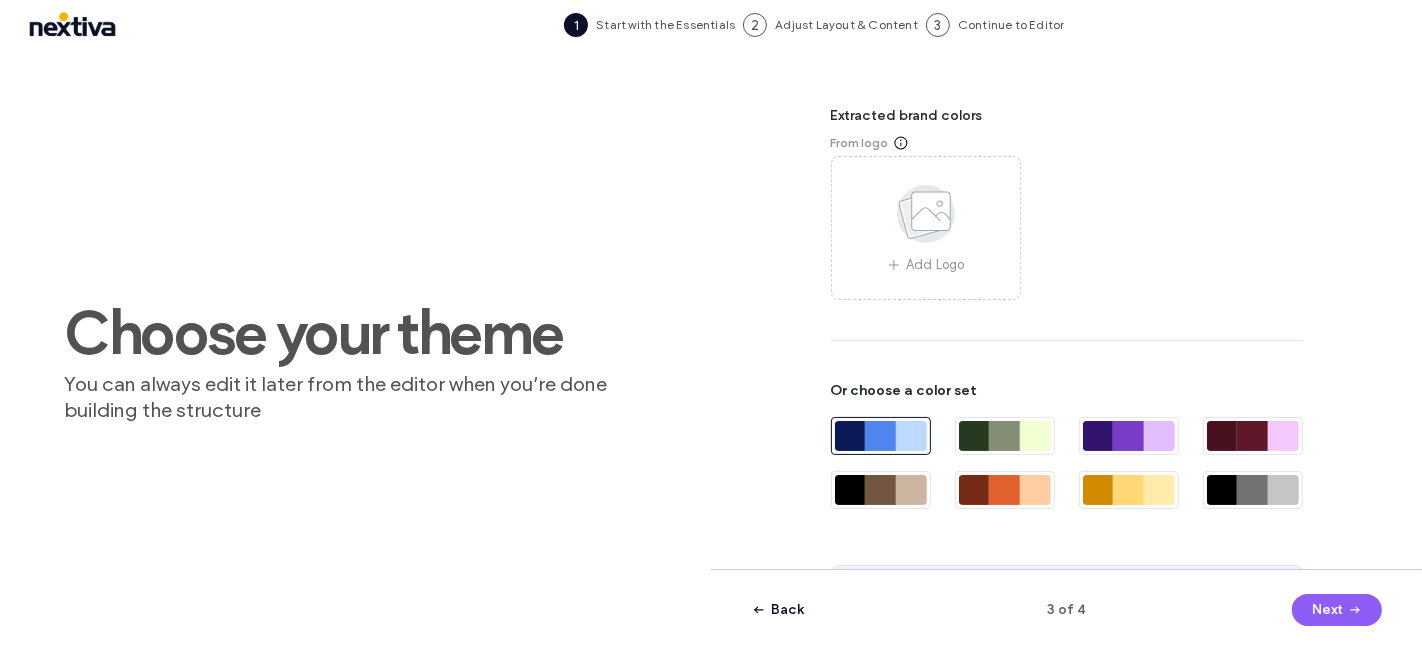 click on "Back" at bounding box center (777, 610) 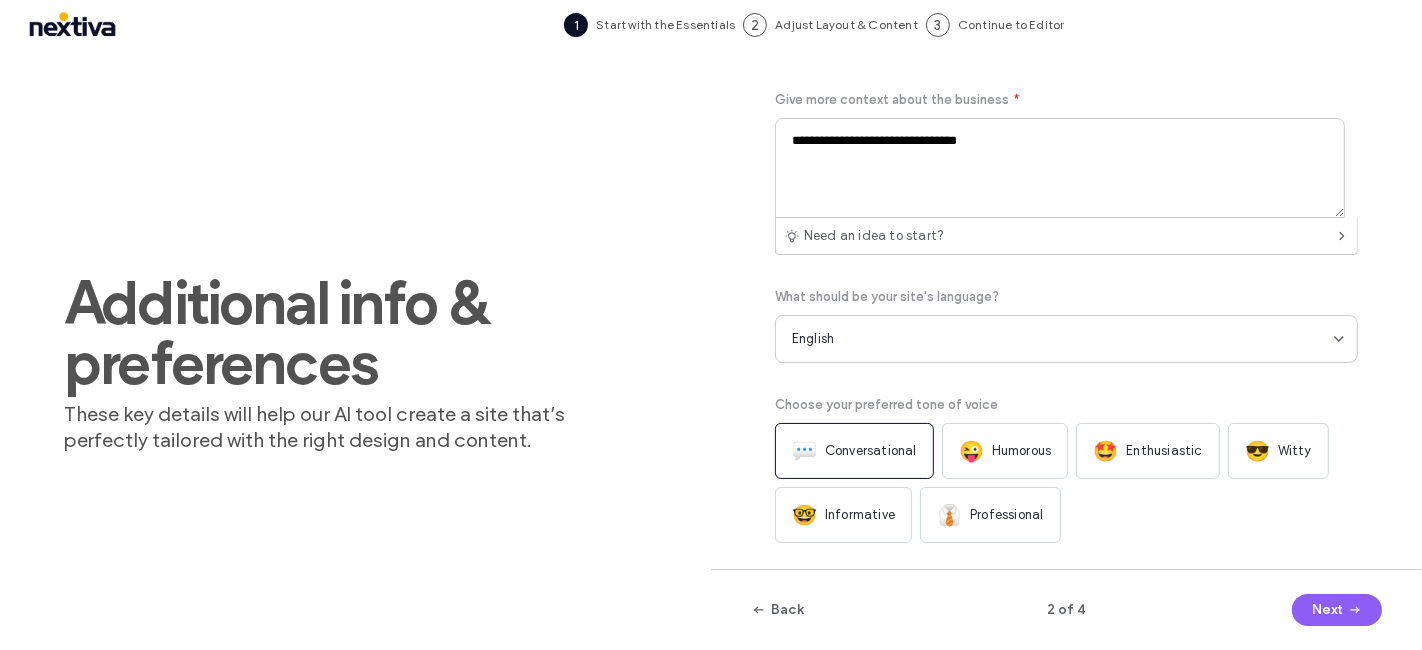 click on "Professional" at bounding box center [1006, 515] 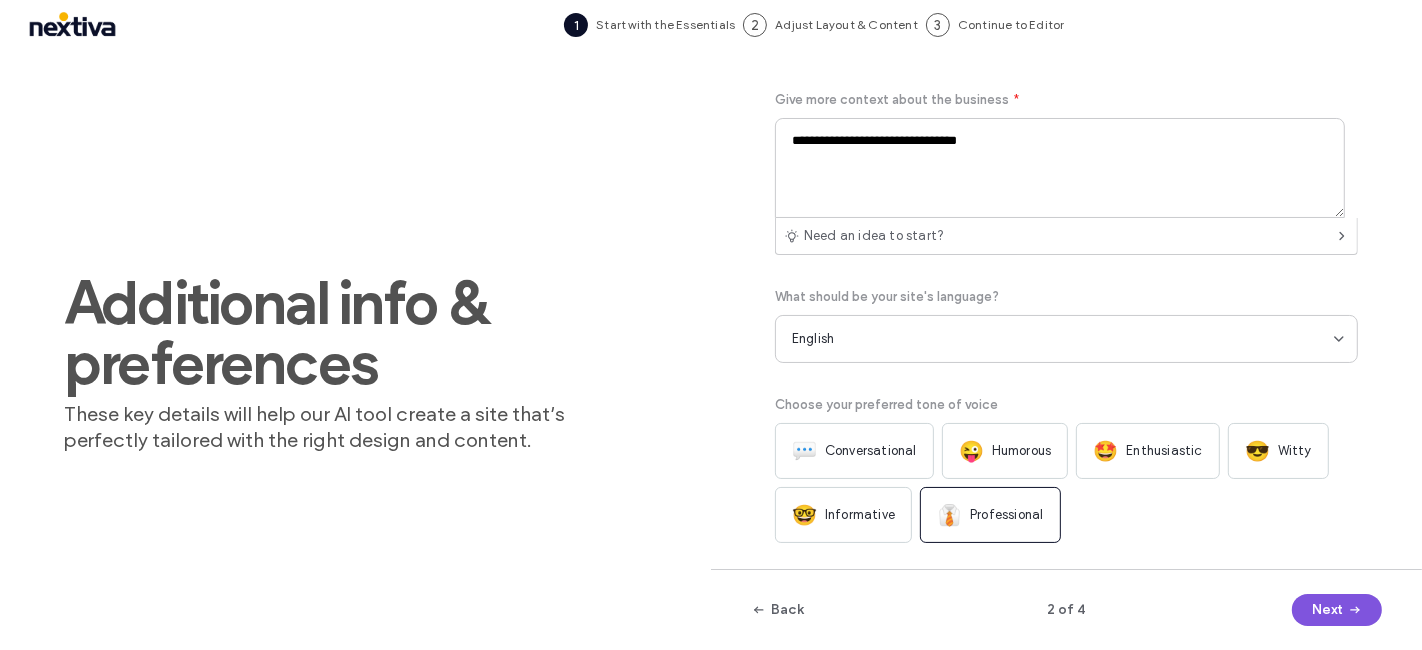 click on "Next" at bounding box center [1337, 610] 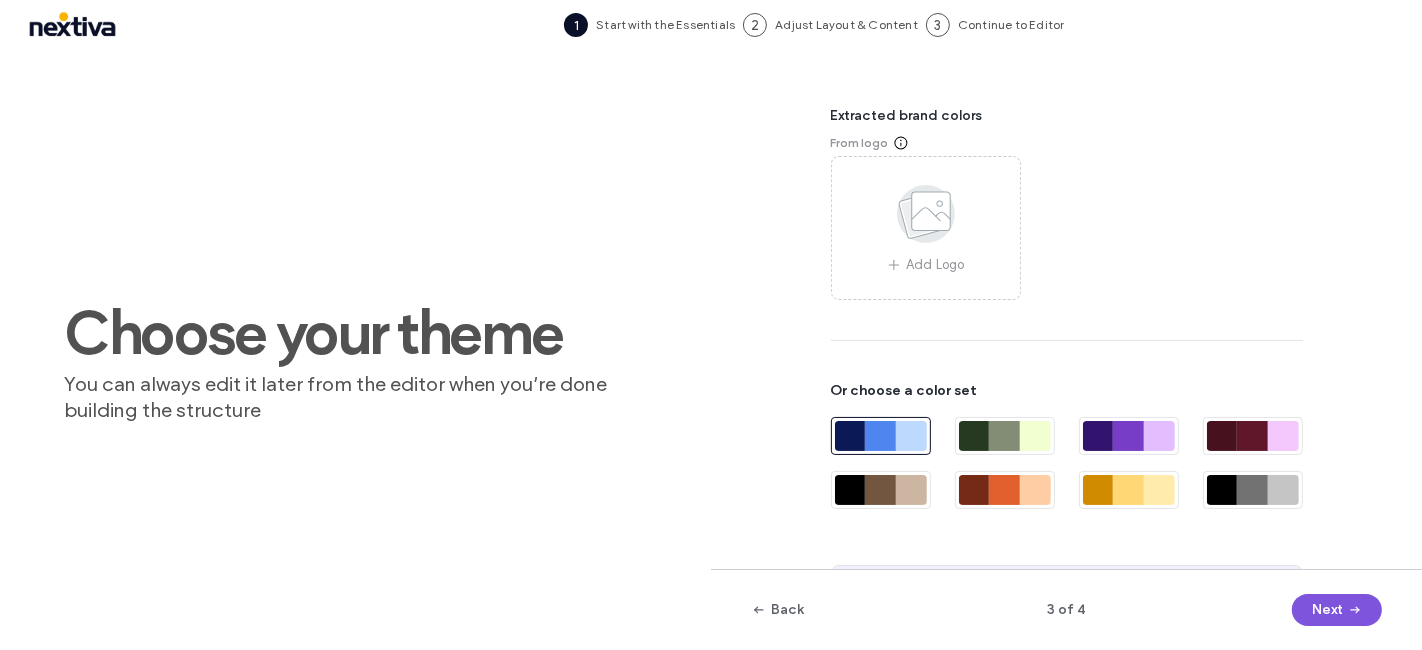 click 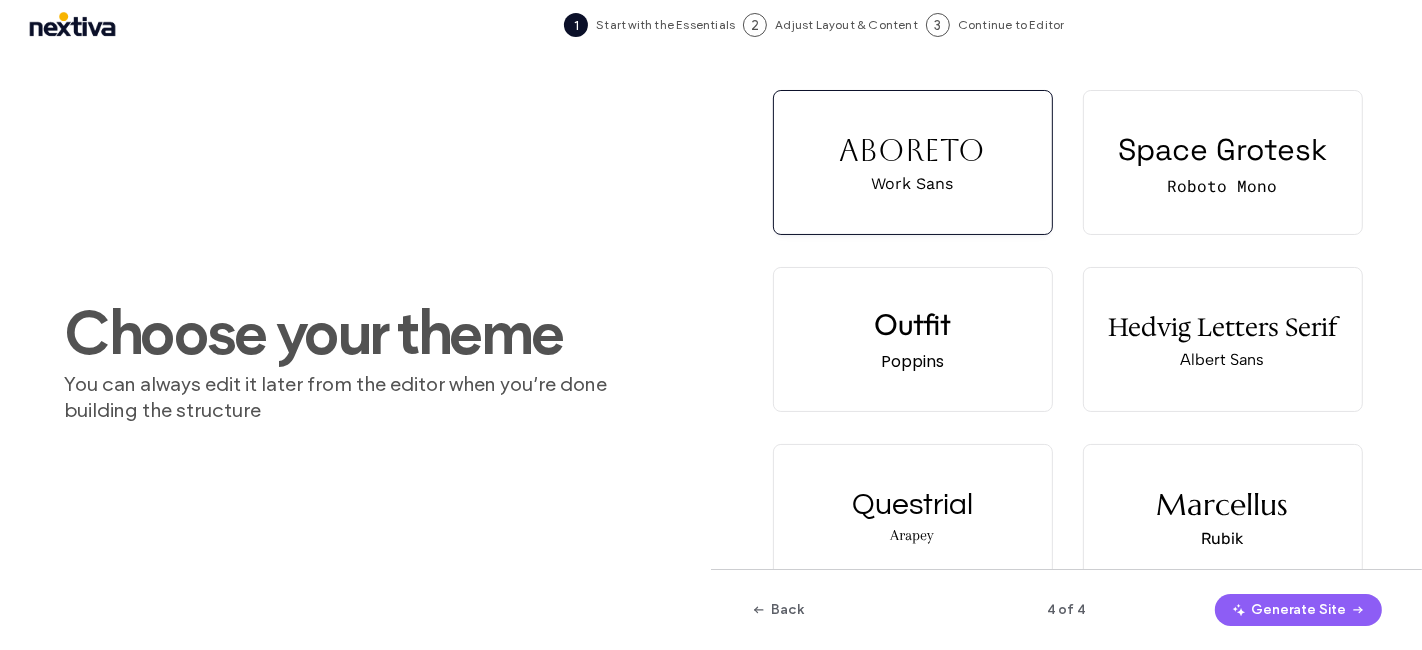 click on "Aboreto Work Sans" at bounding box center (913, 162) 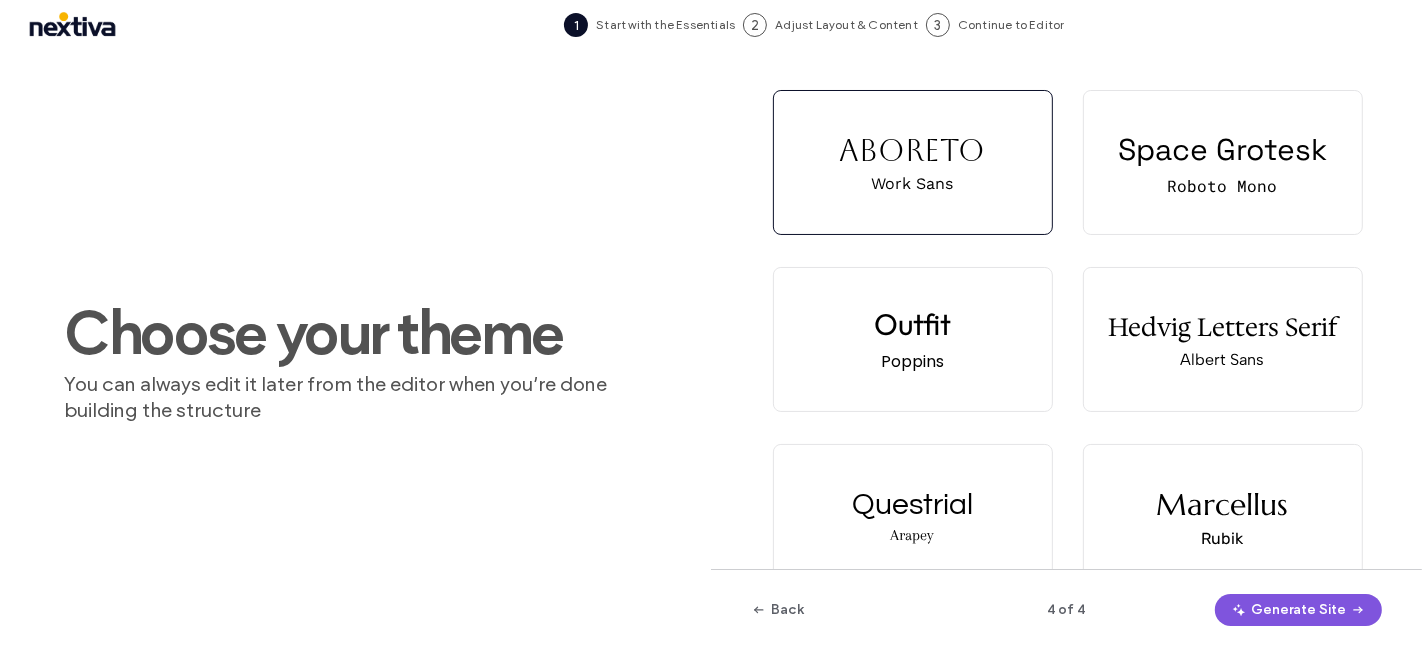 click on "Generate Site" at bounding box center [1298, 610] 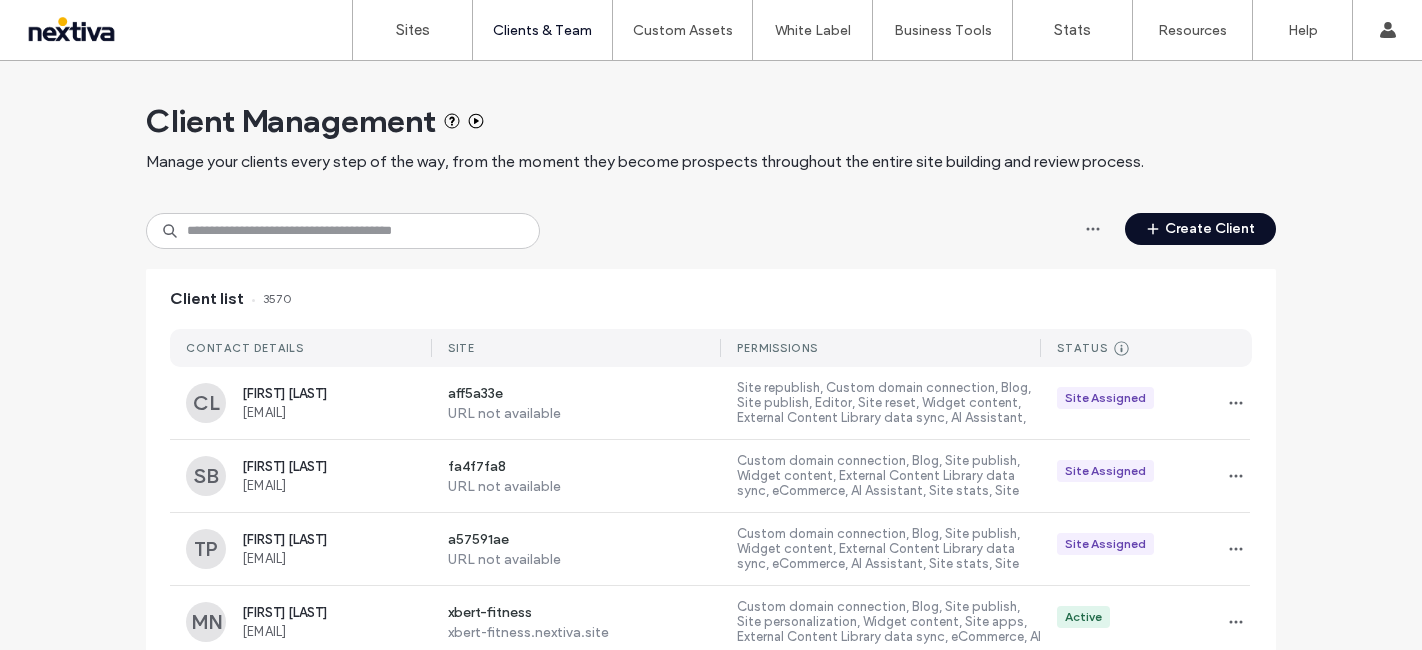 scroll, scrollTop: 0, scrollLeft: 0, axis: both 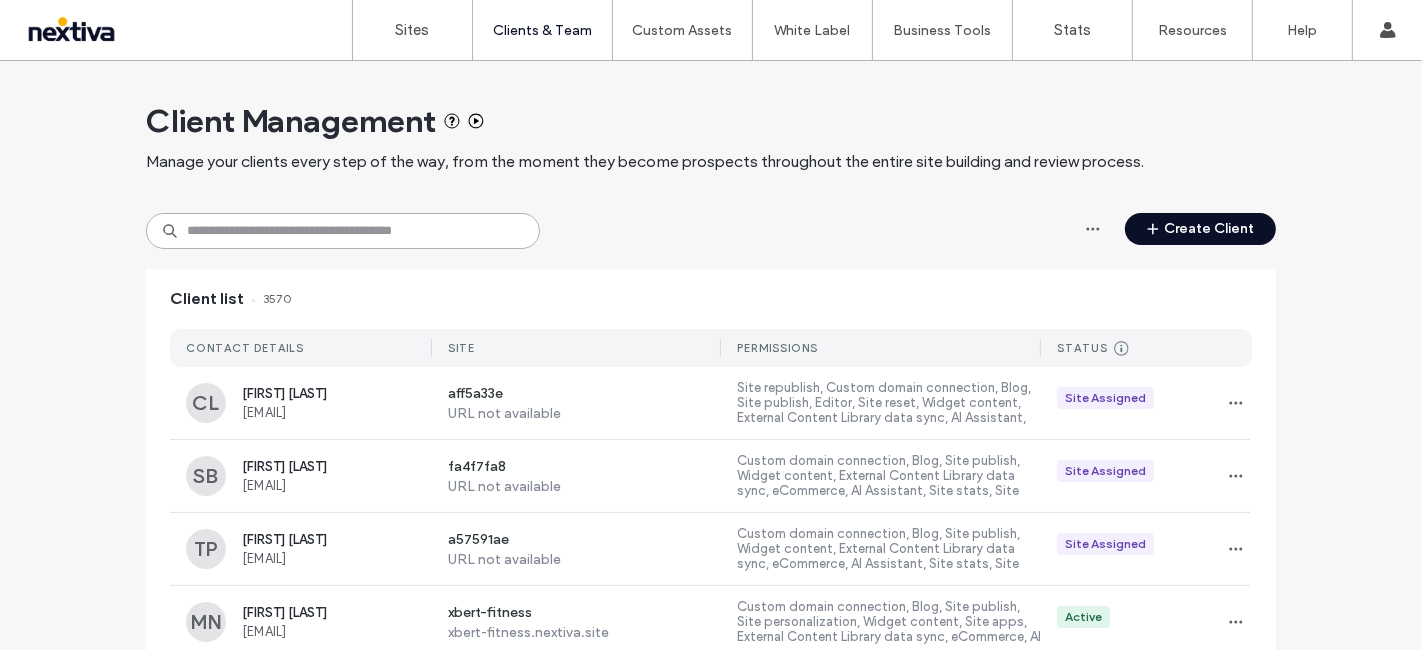 click at bounding box center (343, 231) 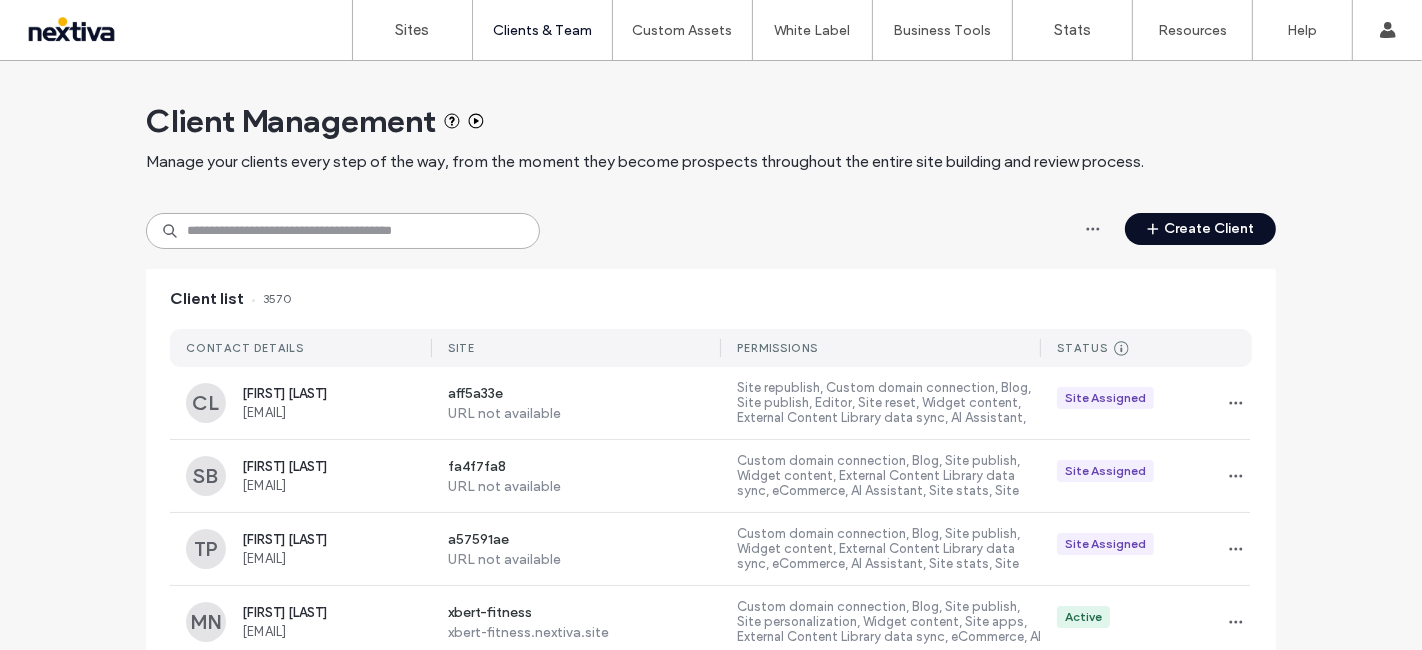 paste on "**********" 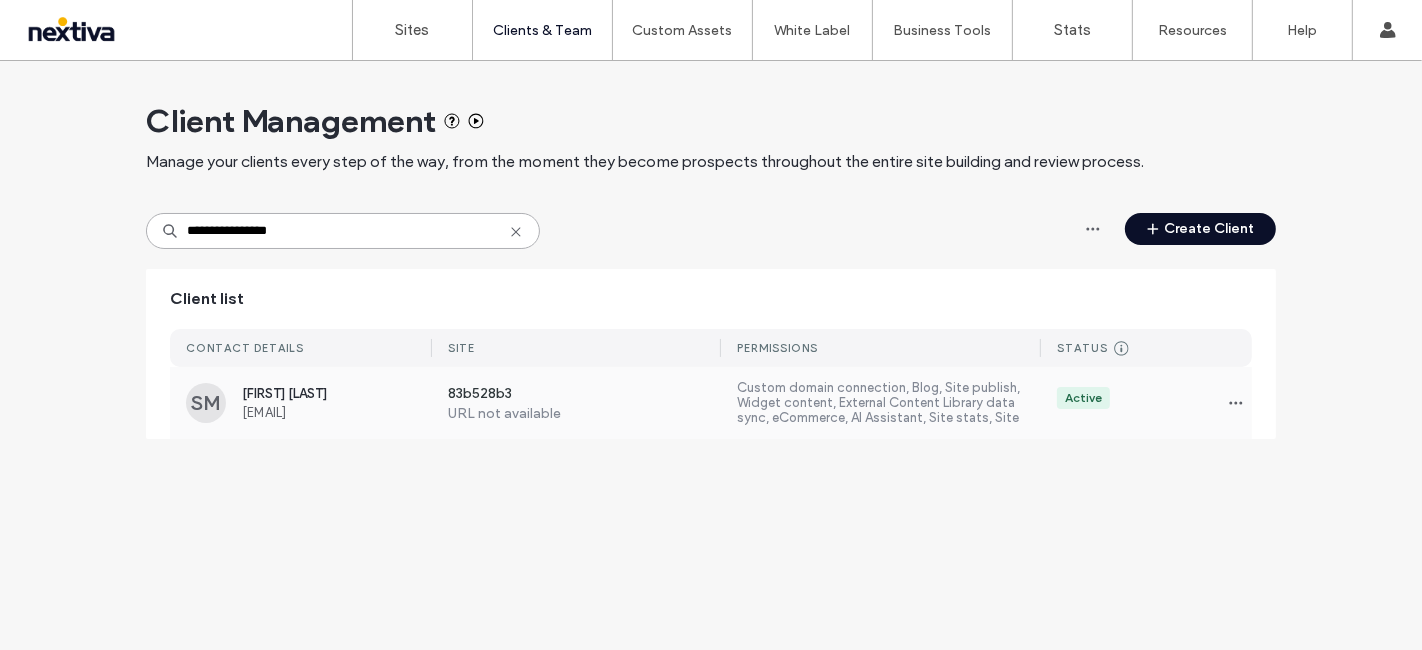 type on "**********" 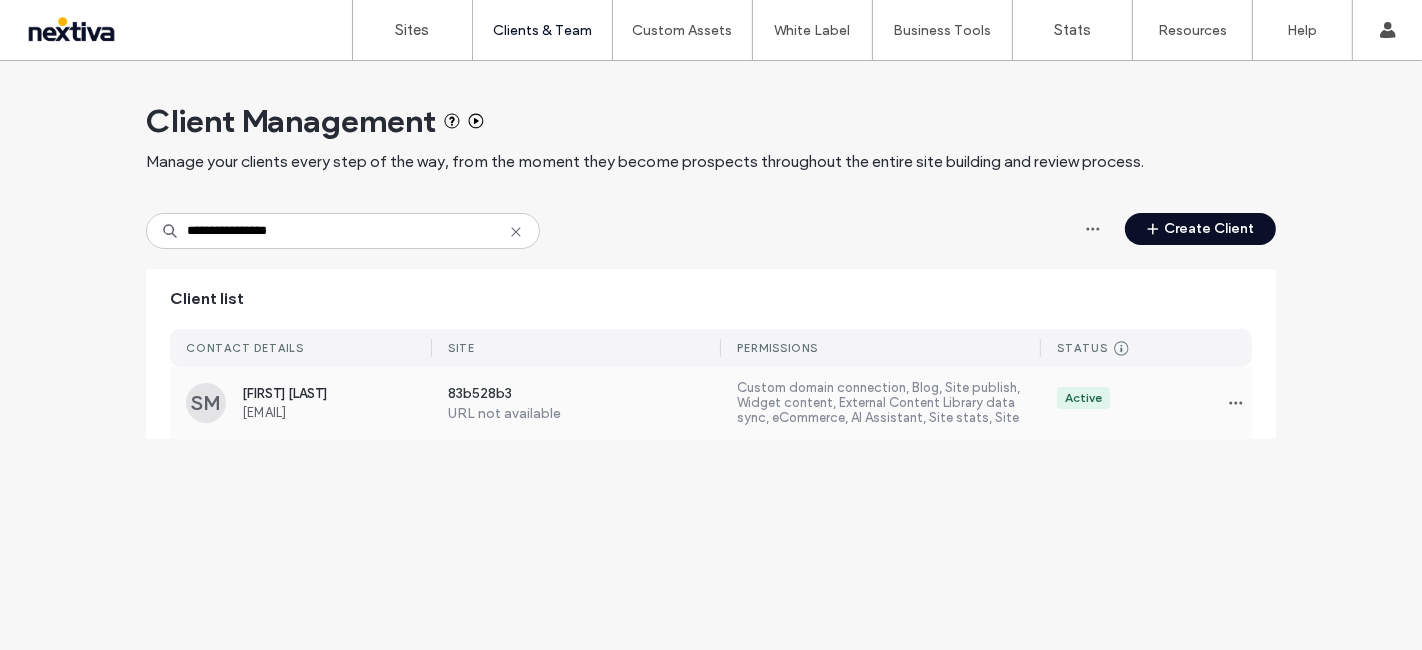 click on "sergio@delvallela.com" at bounding box center (337, 412) 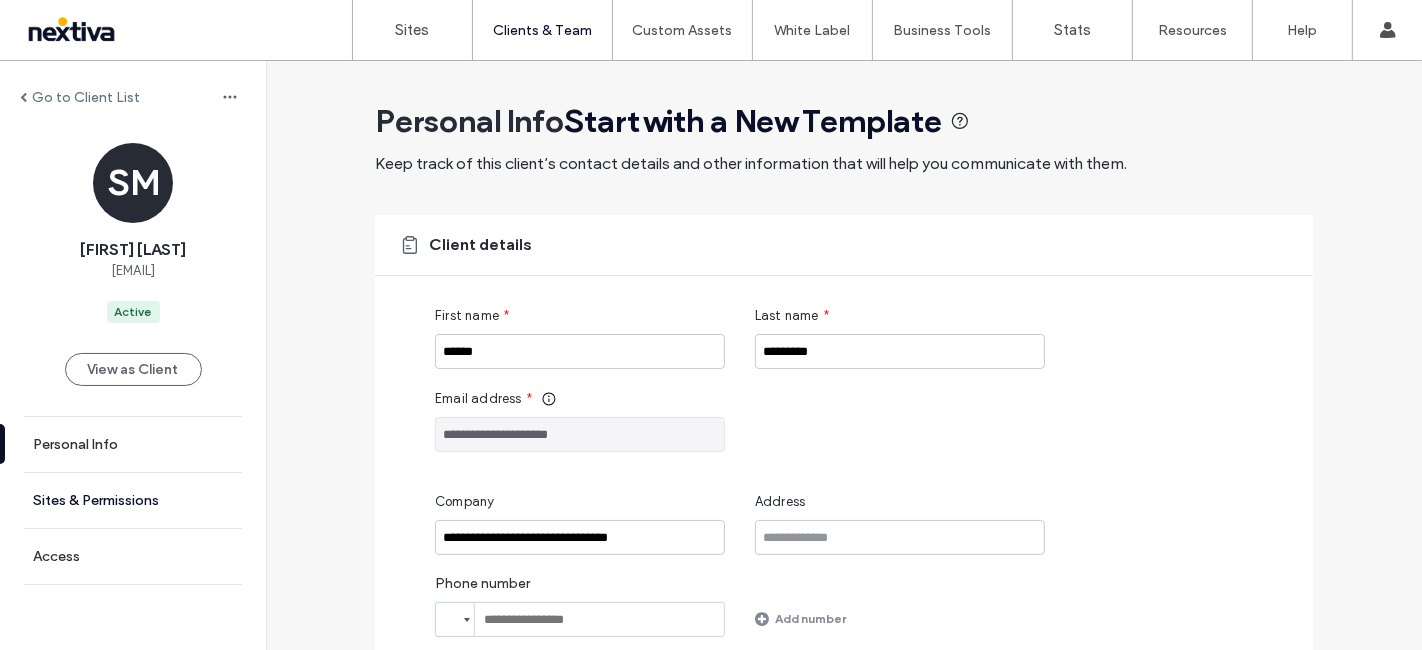 click on "Sites & Permissions" at bounding box center [133, 500] 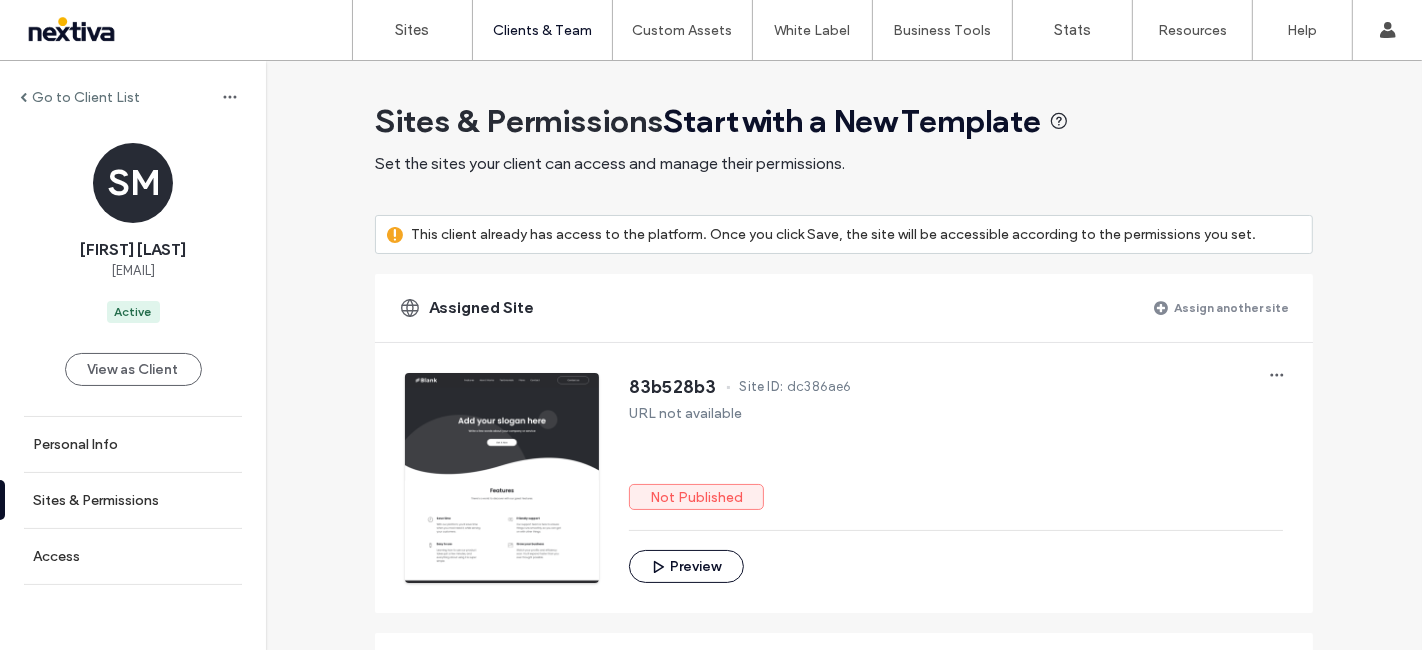 scroll, scrollTop: 111, scrollLeft: 0, axis: vertical 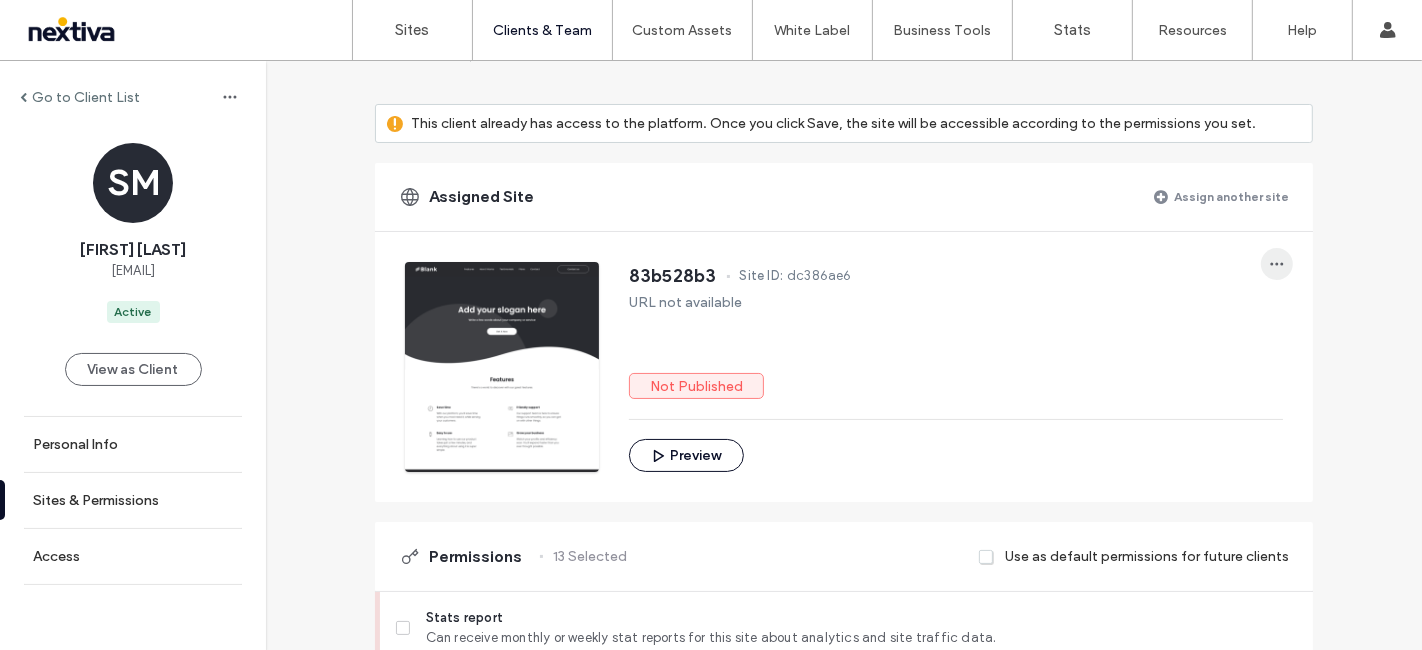 click 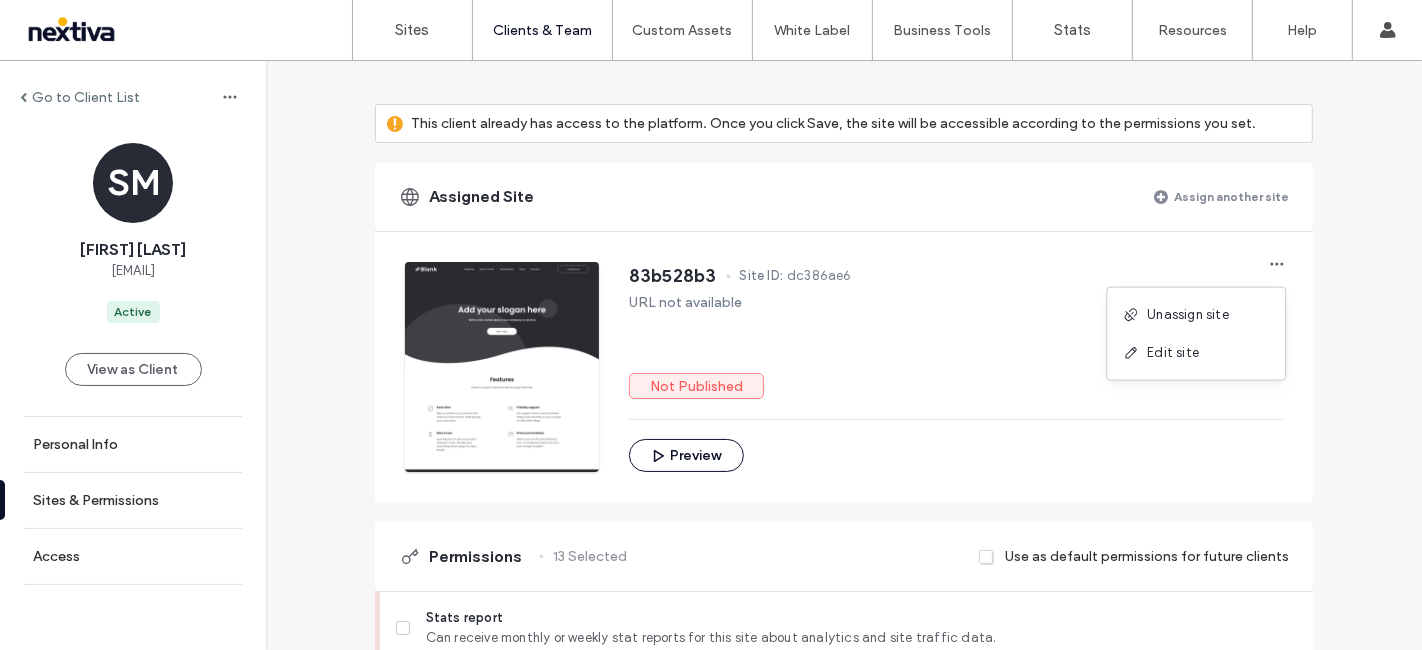 click on "Assign another site" at bounding box center (1231, 196) 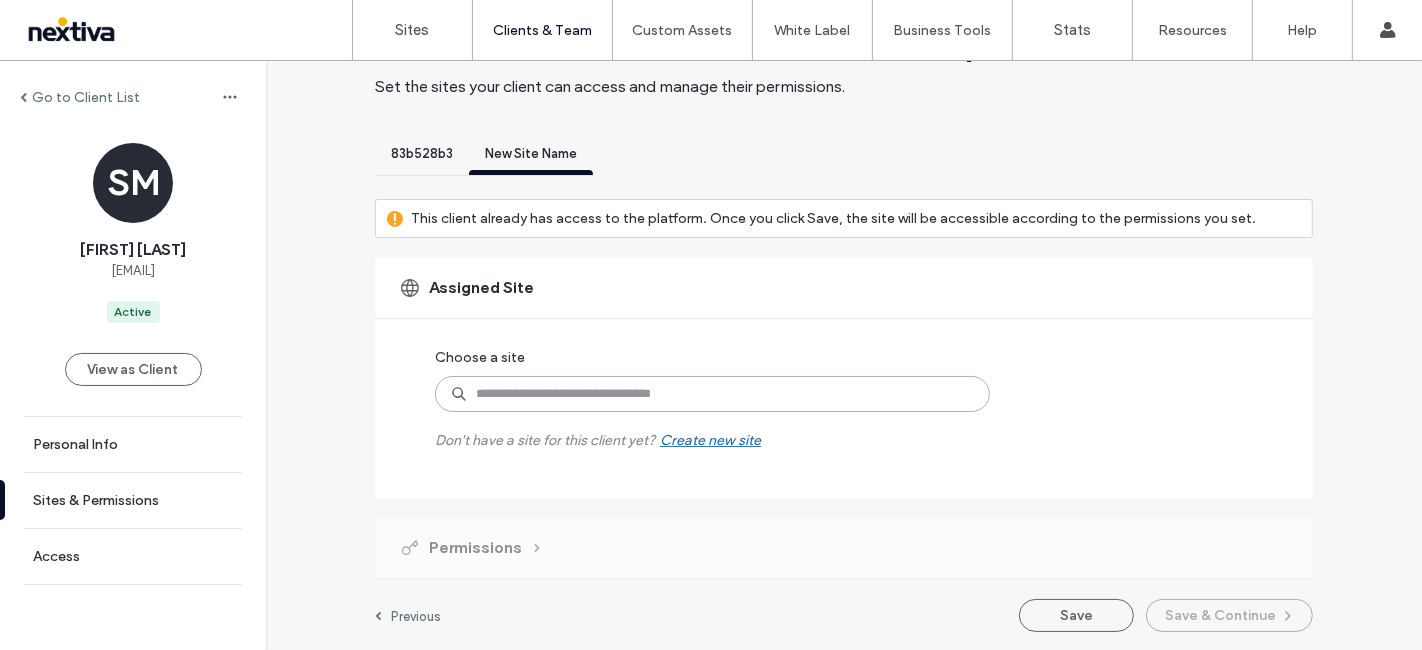 click at bounding box center (712, 394) 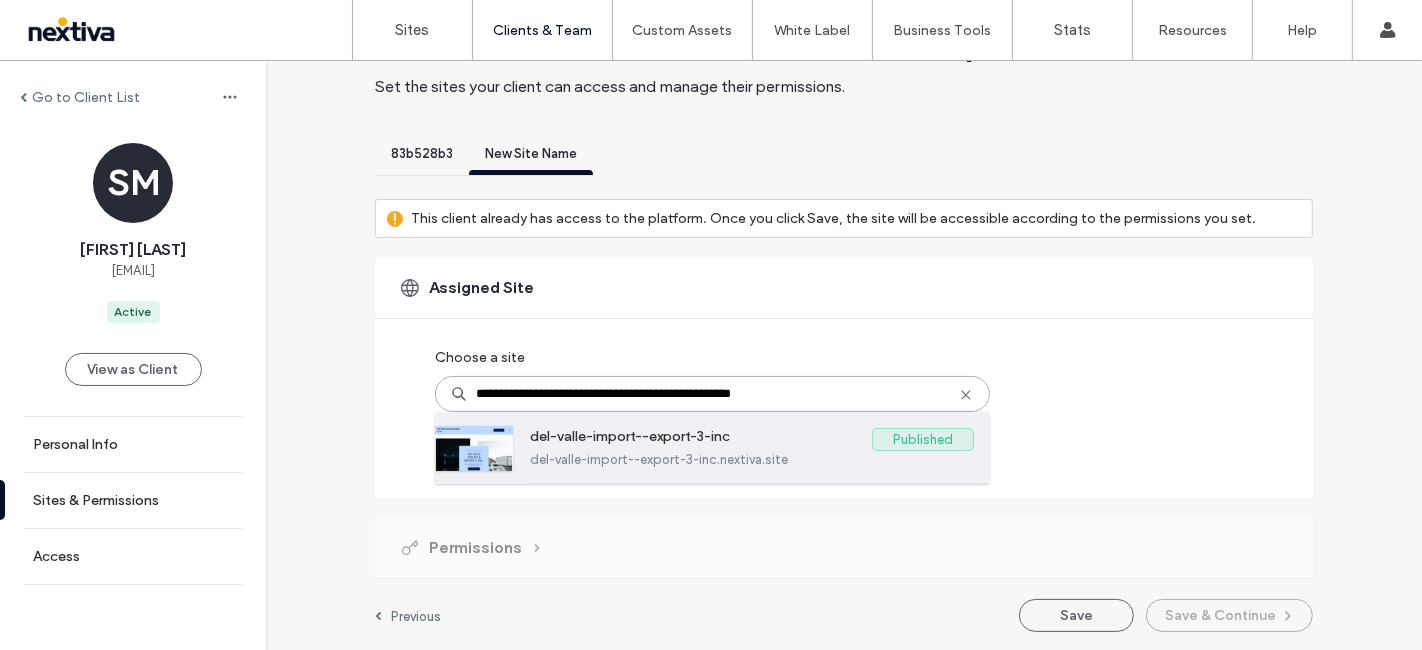 click on "del-valle-import--export-3-inc.nextiva.site" at bounding box center (752, 459) 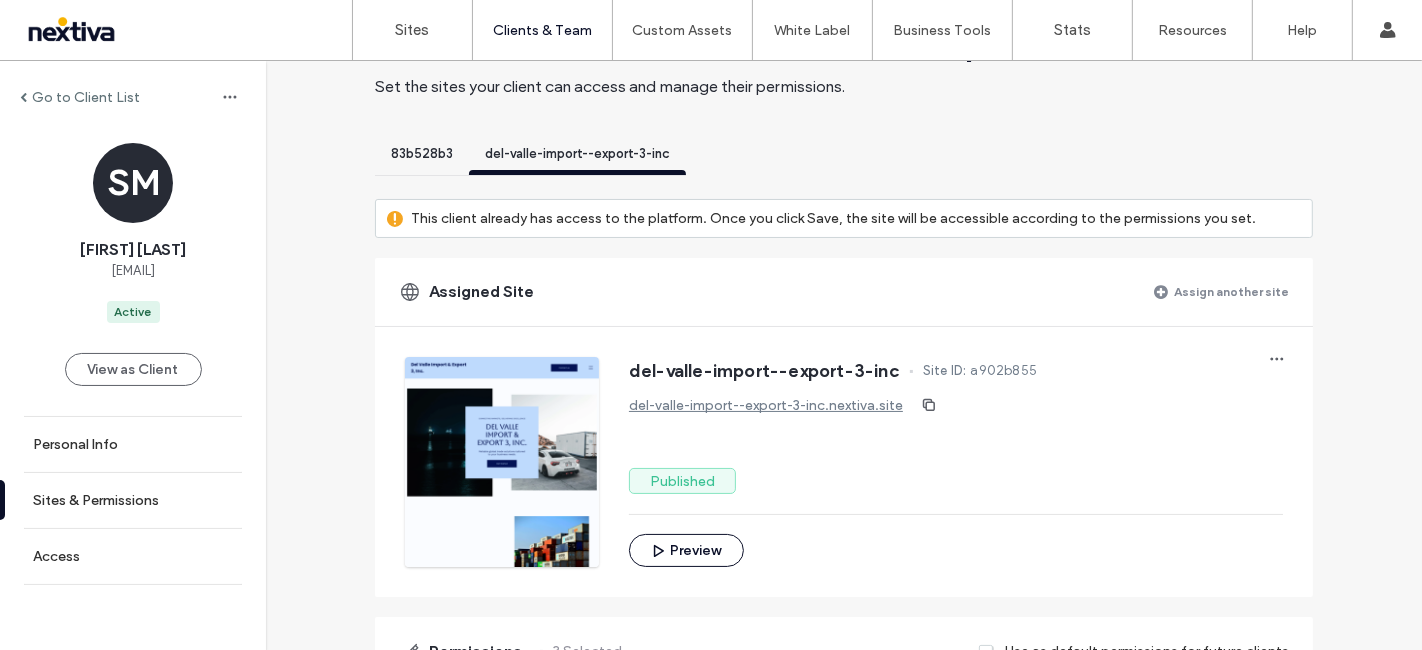 click on "83b528b3" at bounding box center [422, 156] 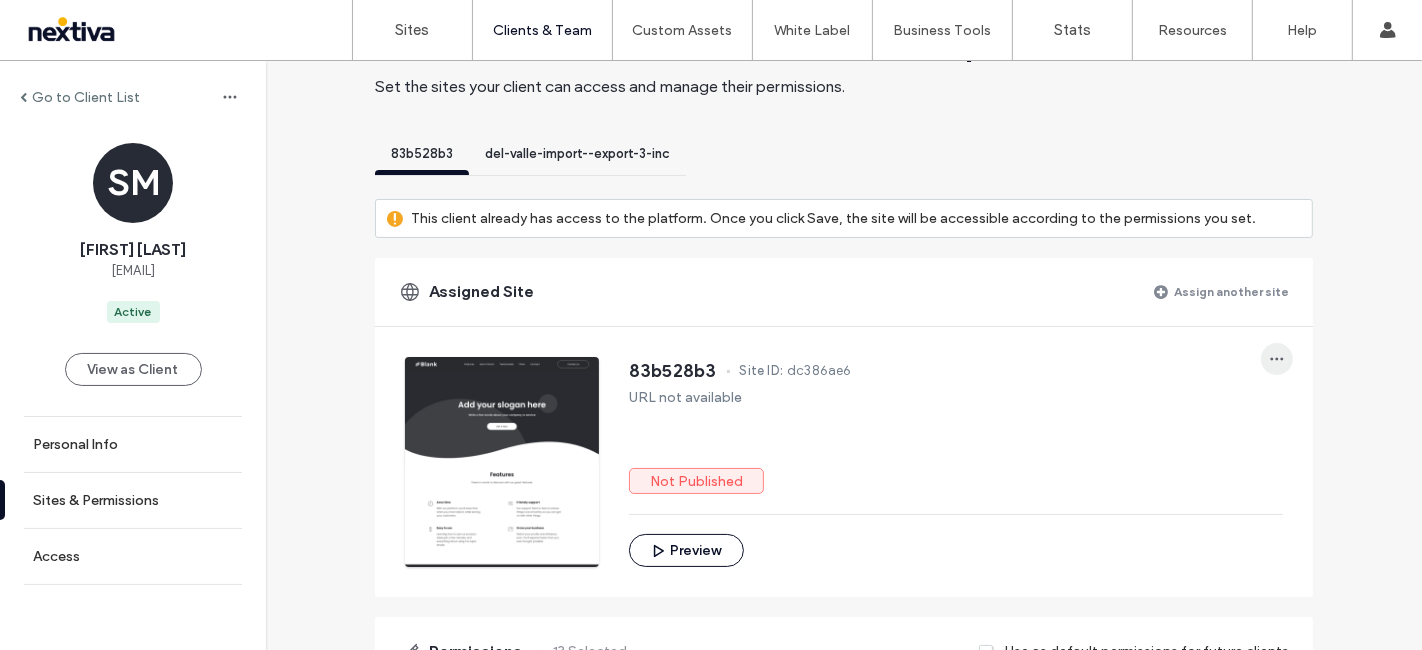 click at bounding box center [1277, 359] 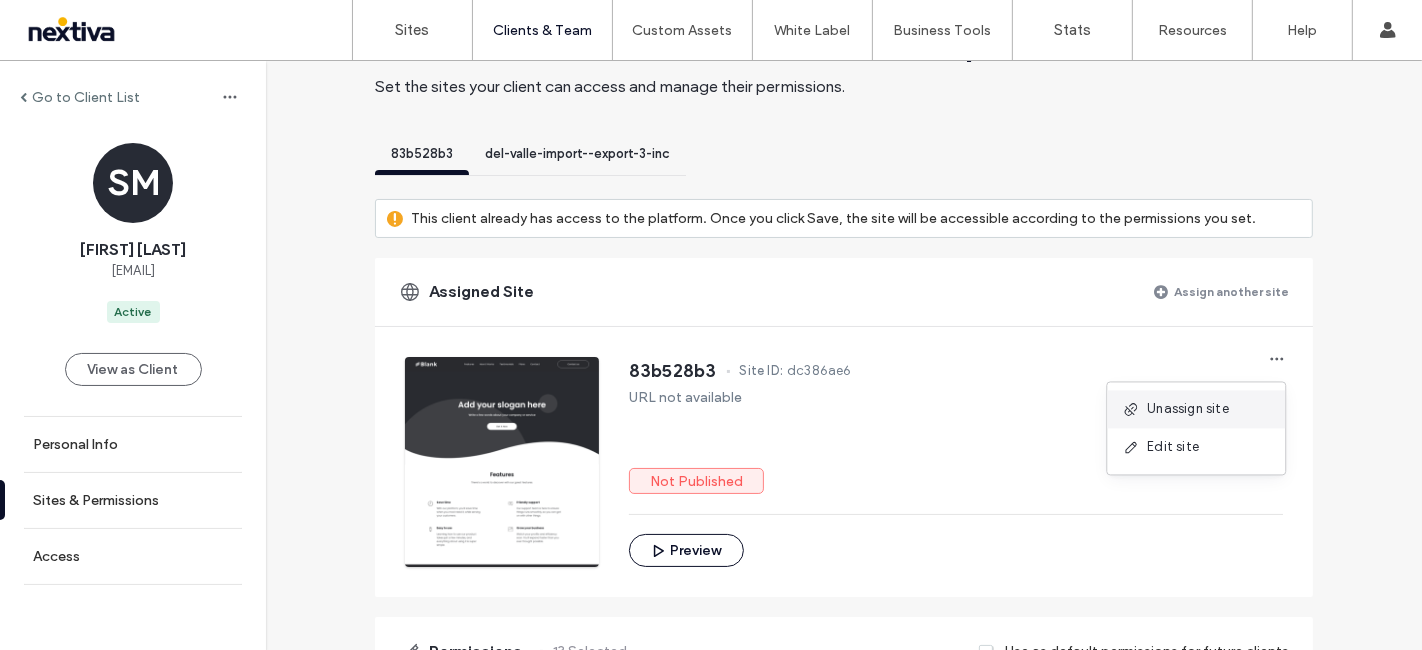 click on "Unassign site" at bounding box center (1188, 409) 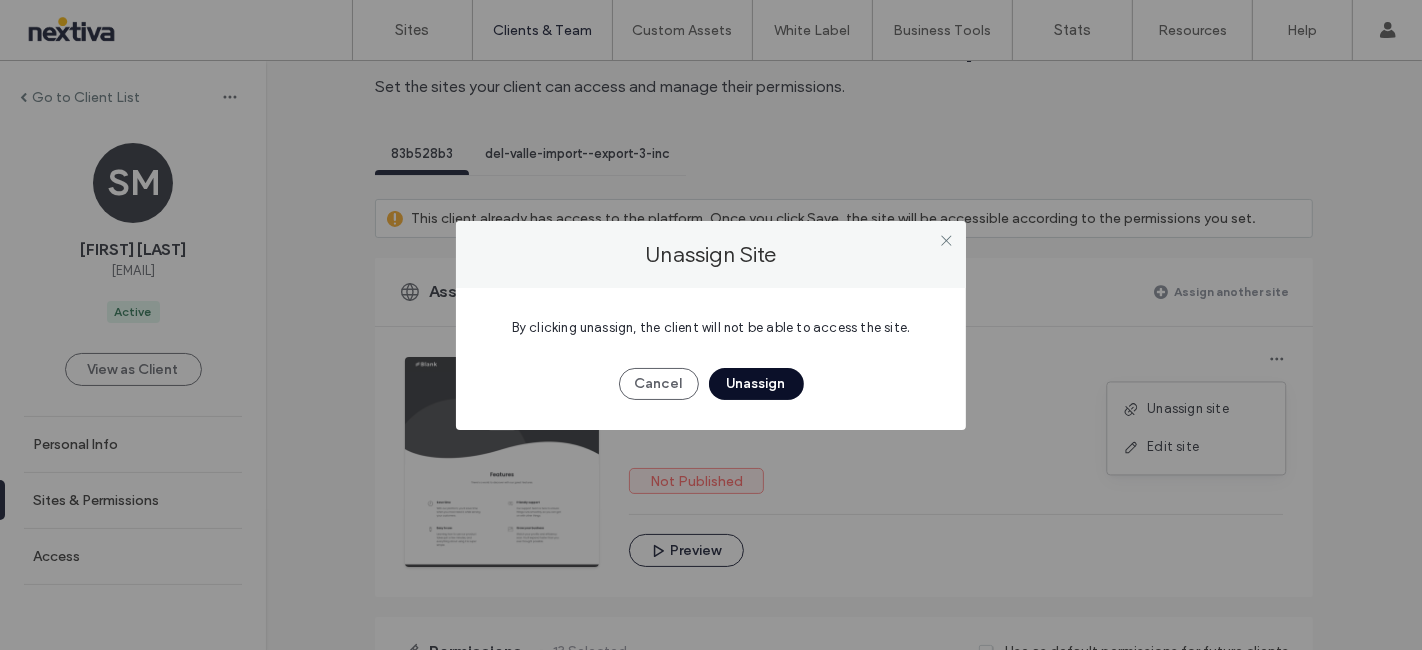 drag, startPoint x: 795, startPoint y: 381, endPoint x: 739, endPoint y: 346, distance: 66.037865 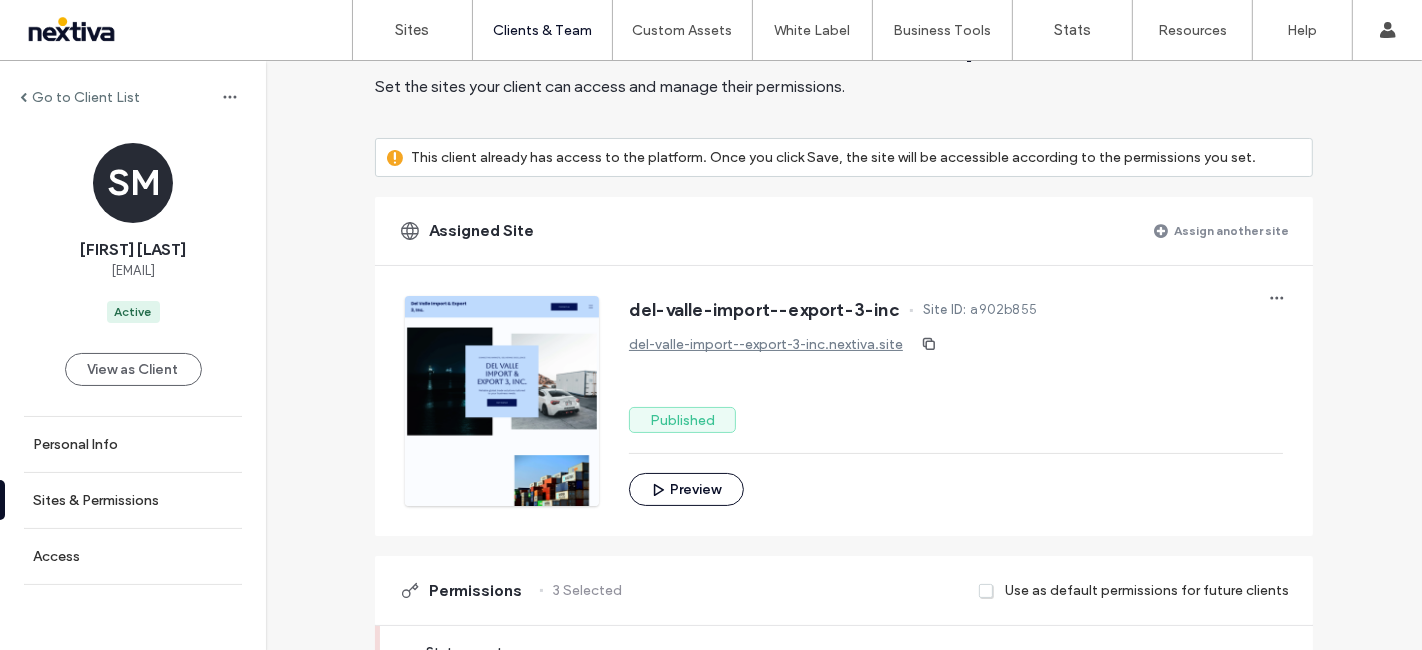 scroll, scrollTop: 521, scrollLeft: 0, axis: vertical 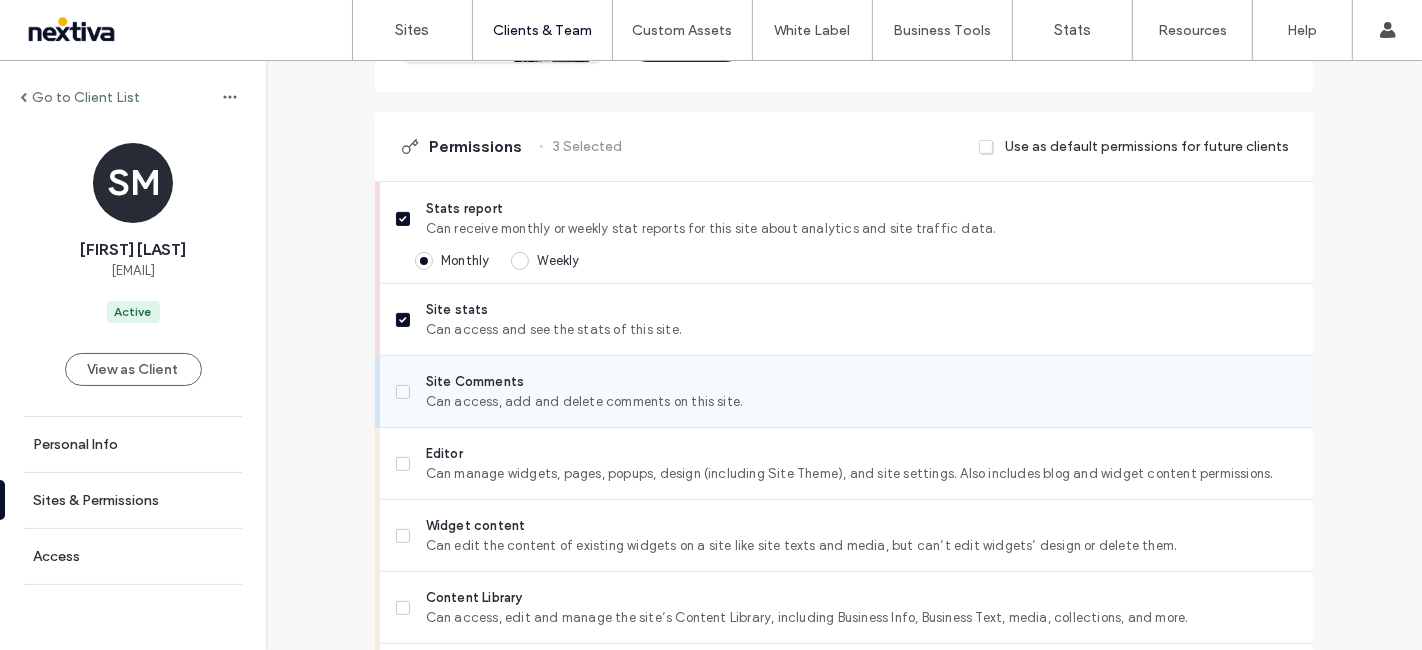 click on "Can access, add and delete comments on this site." at bounding box center [861, 402] 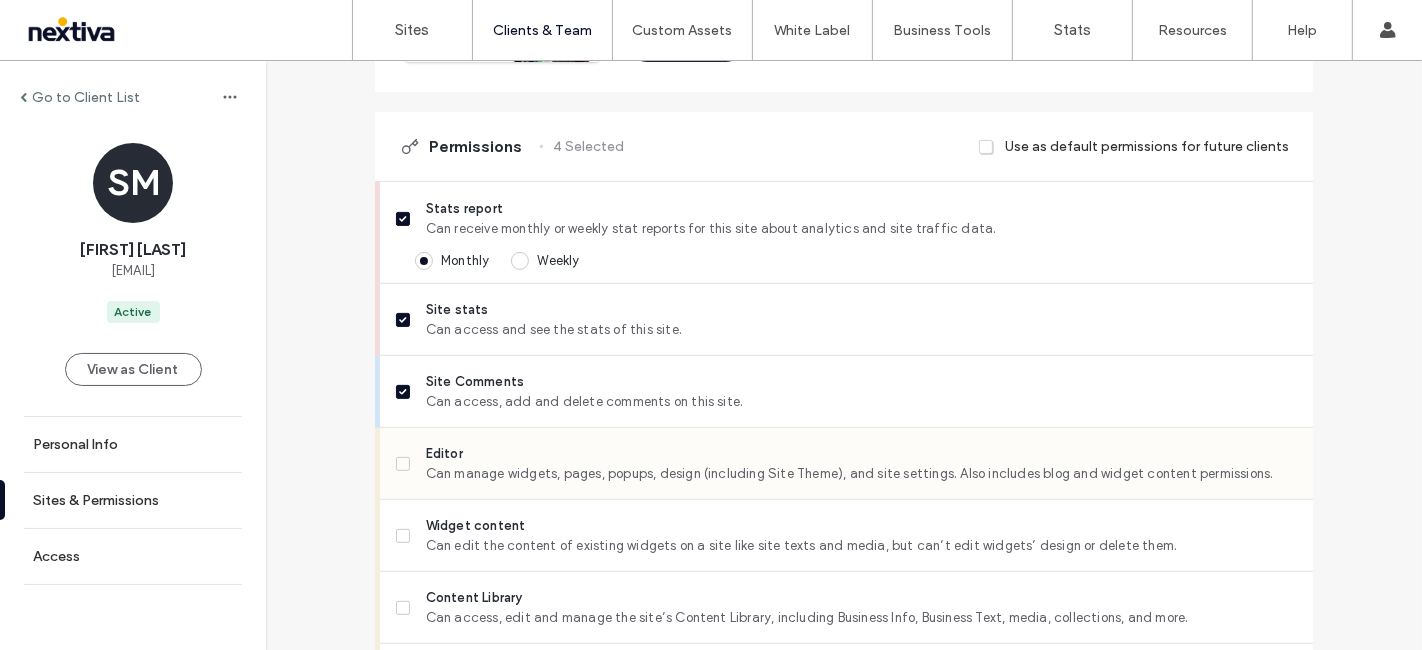 click on "Editor Can manage widgets, pages, popups, design (including Site Theme), and site settings. Also includes blog and widget content permissions." at bounding box center [854, 463] 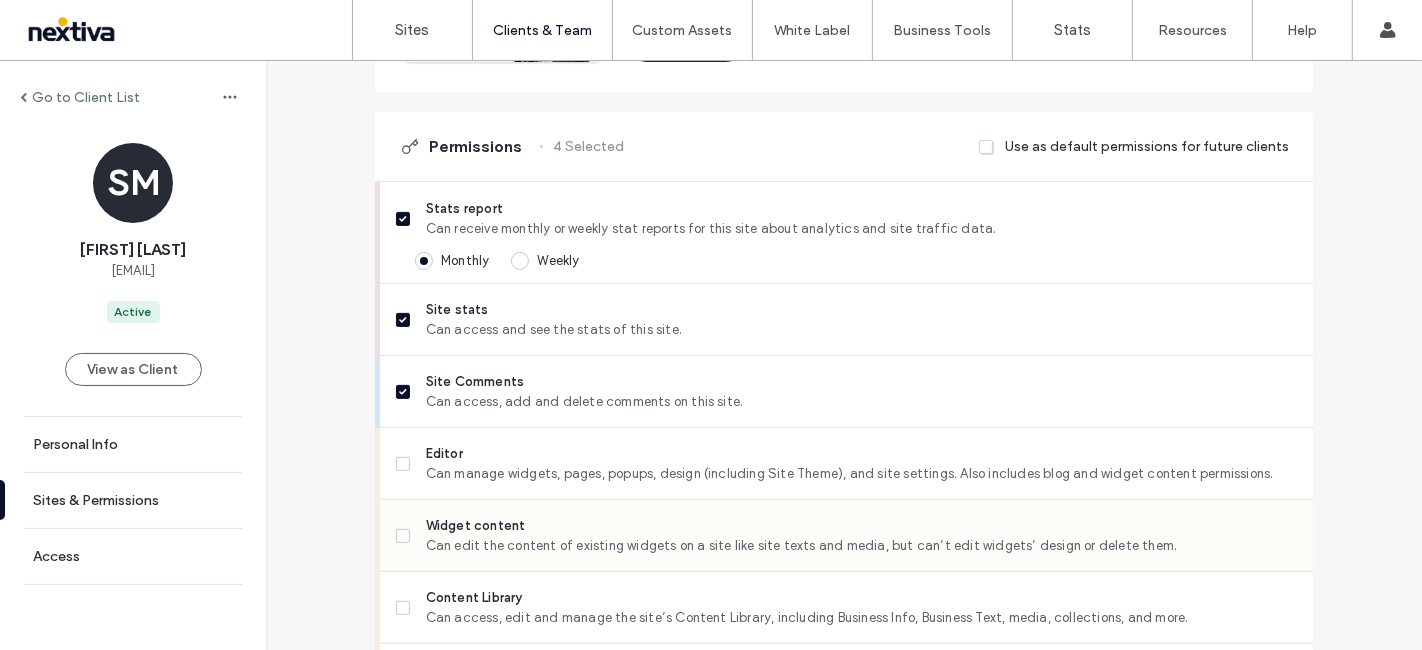 scroll, scrollTop: 743, scrollLeft: 0, axis: vertical 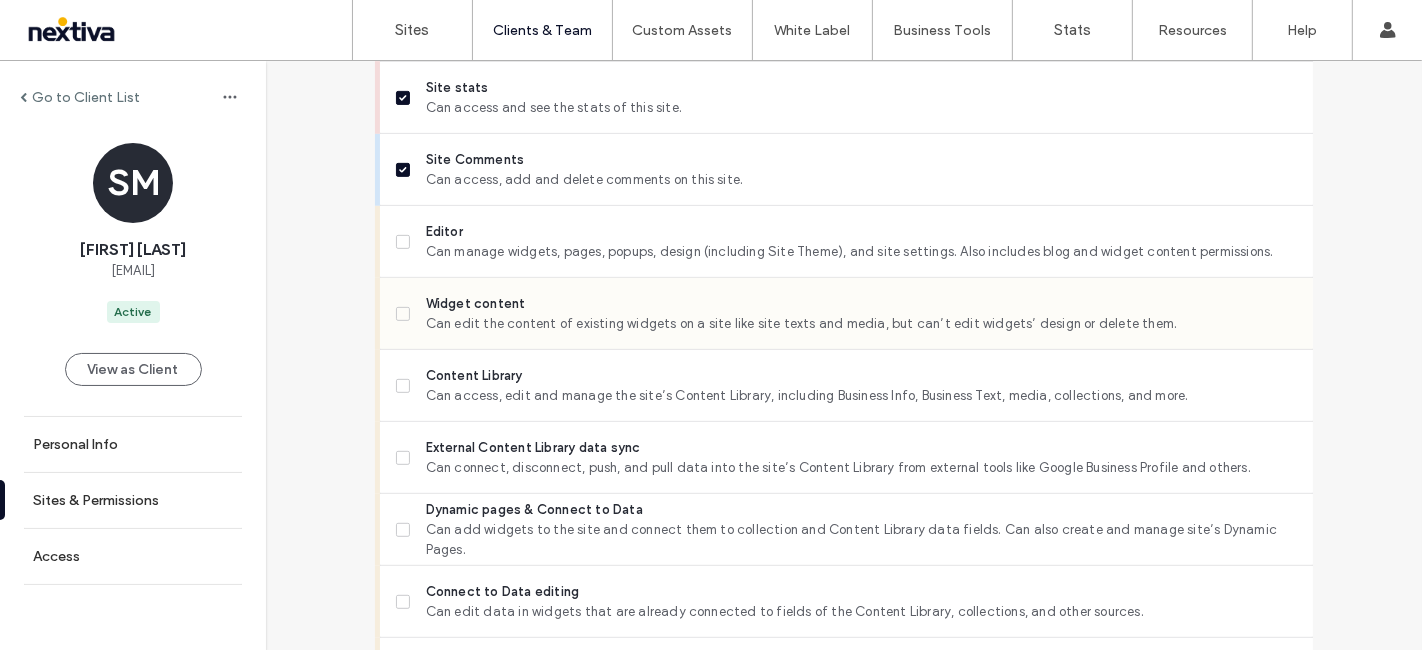 click on "Widget content Can edit the content of existing widgets on a site like site texts and media, but can’t edit widgets’ design or delete them." at bounding box center [854, 313] 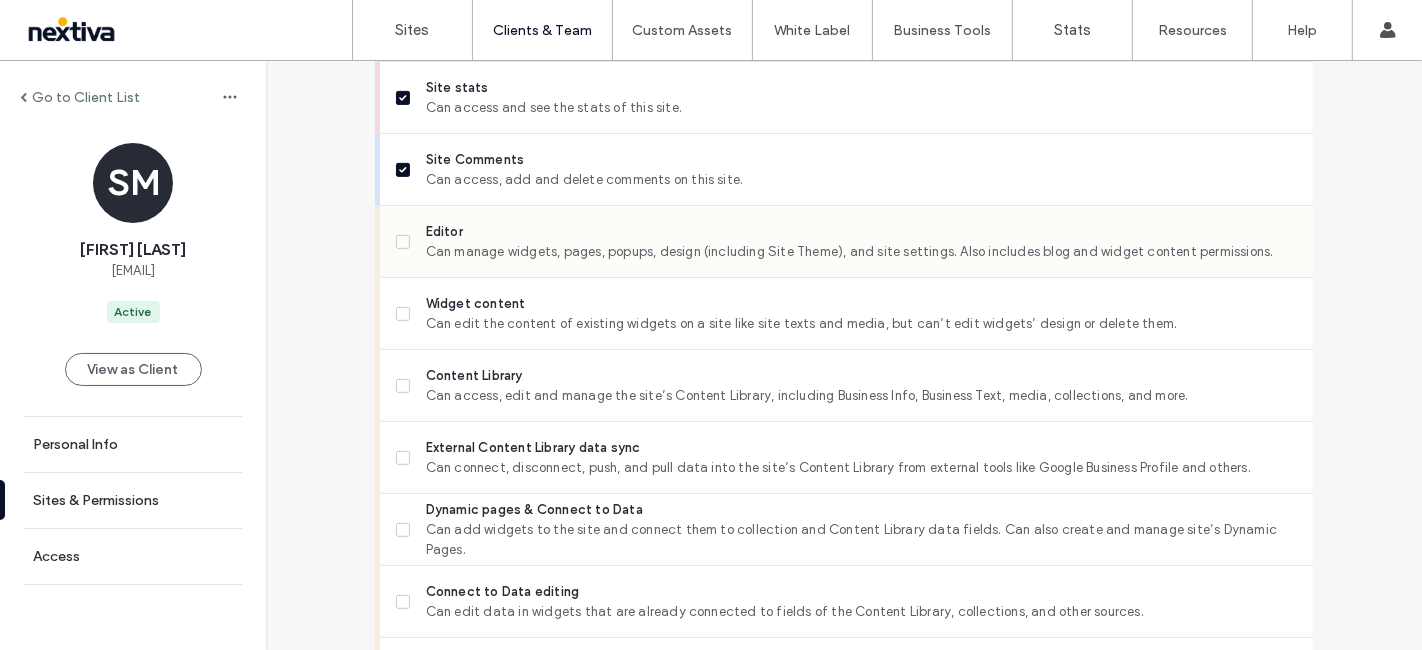 click on "Can manage widgets, pages, popups, design (including Site Theme), and site settings. Also includes blog and widget content permissions." at bounding box center (861, 252) 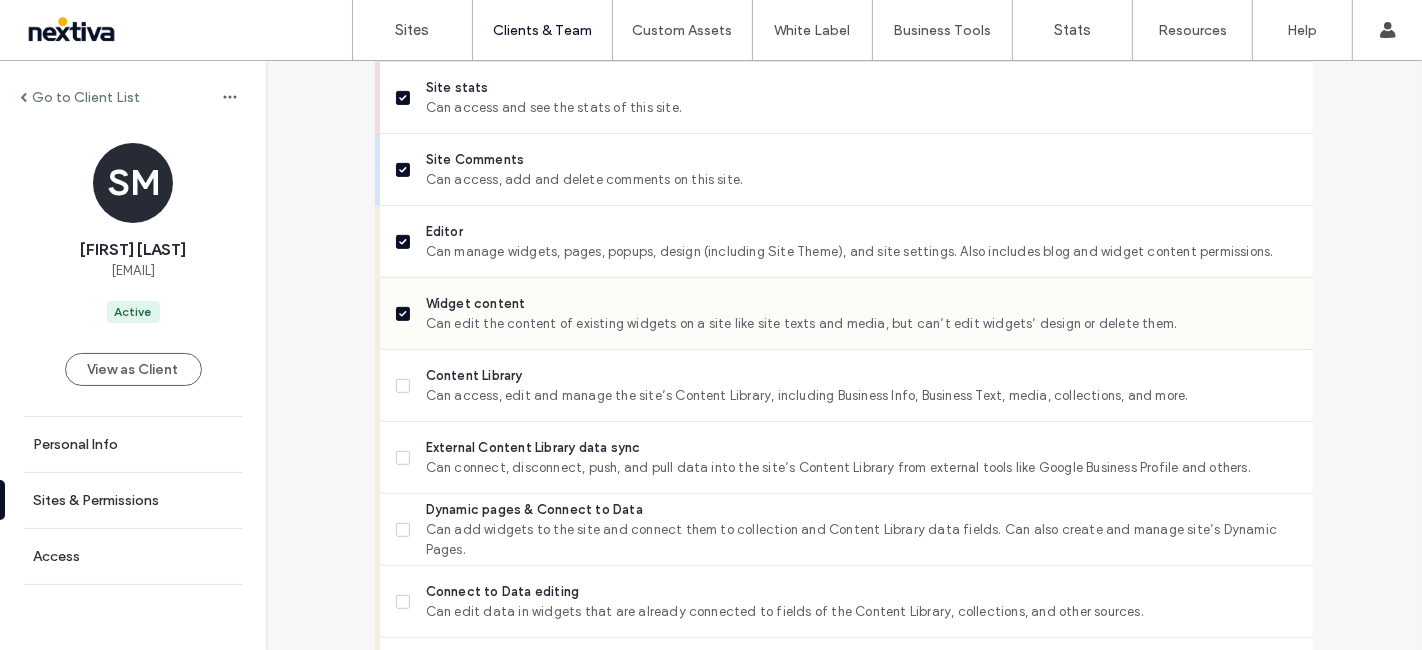 click on "Widget content Can edit the content of existing widgets on a site like site texts and media, but can’t edit widgets’ design or delete them." at bounding box center (854, 313) 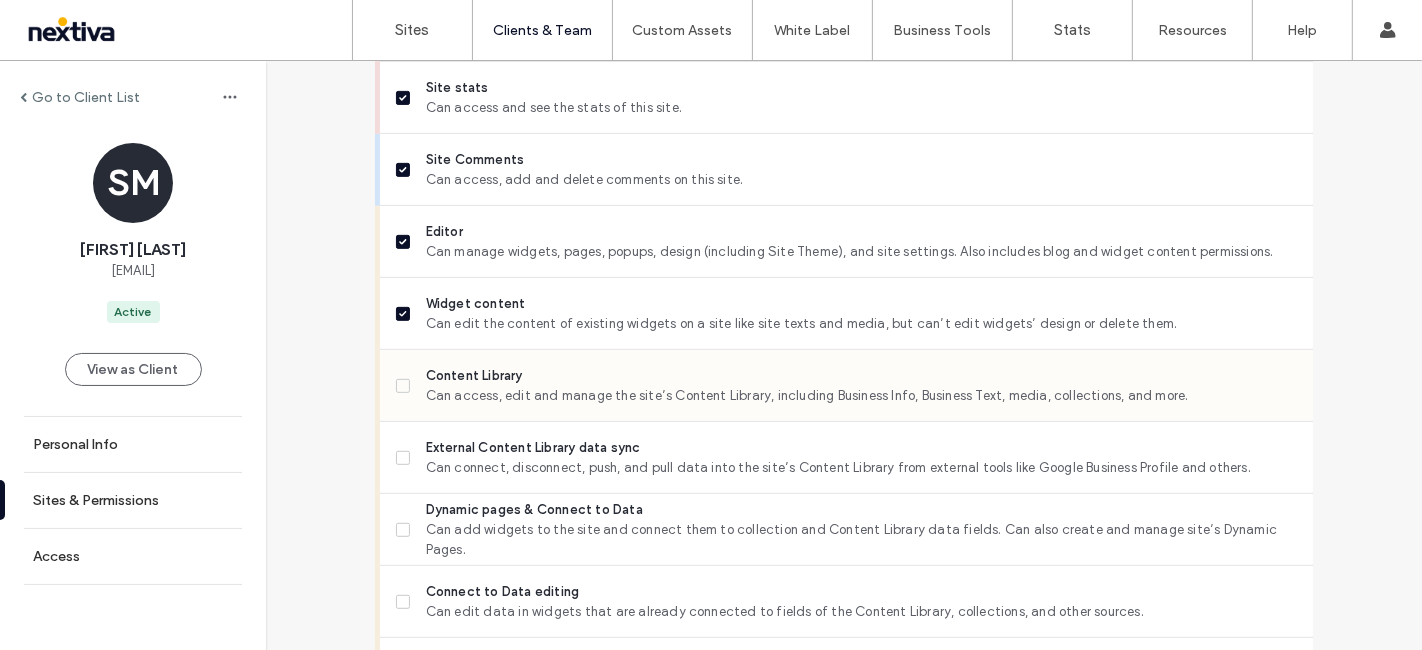 click on "Content Library" at bounding box center [861, 376] 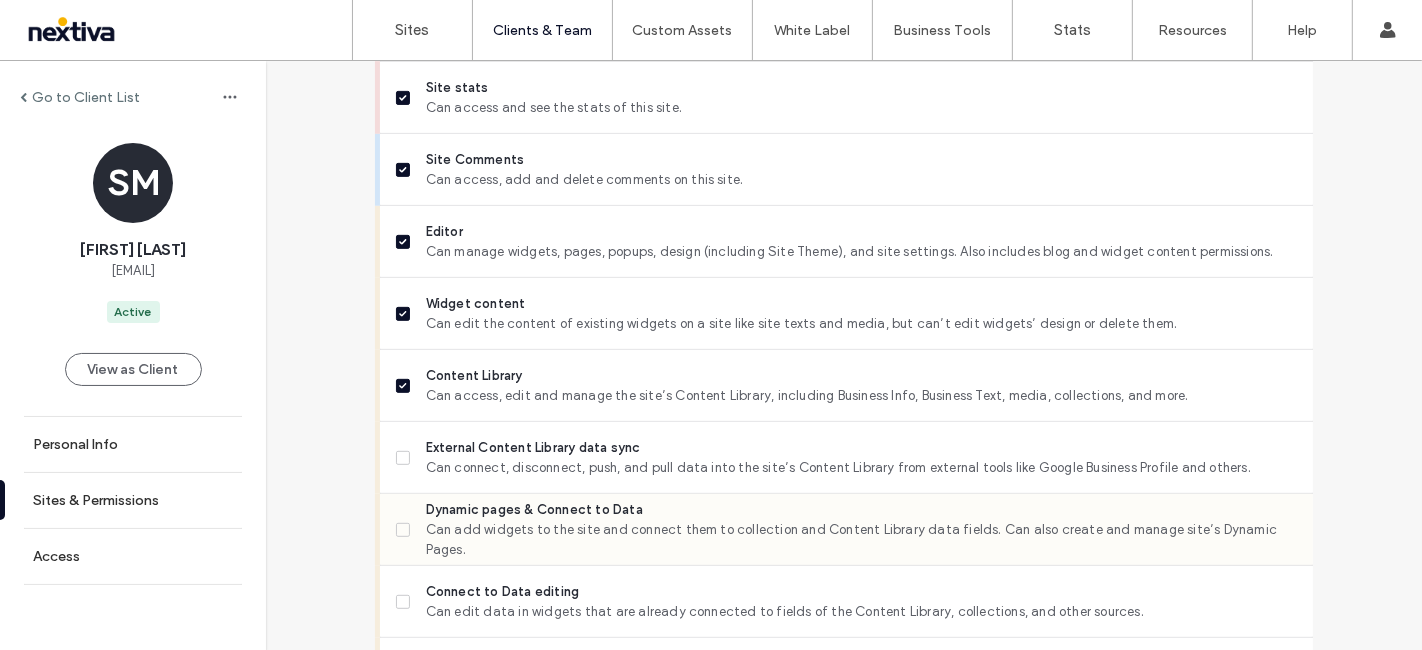 scroll, scrollTop: 854, scrollLeft: 0, axis: vertical 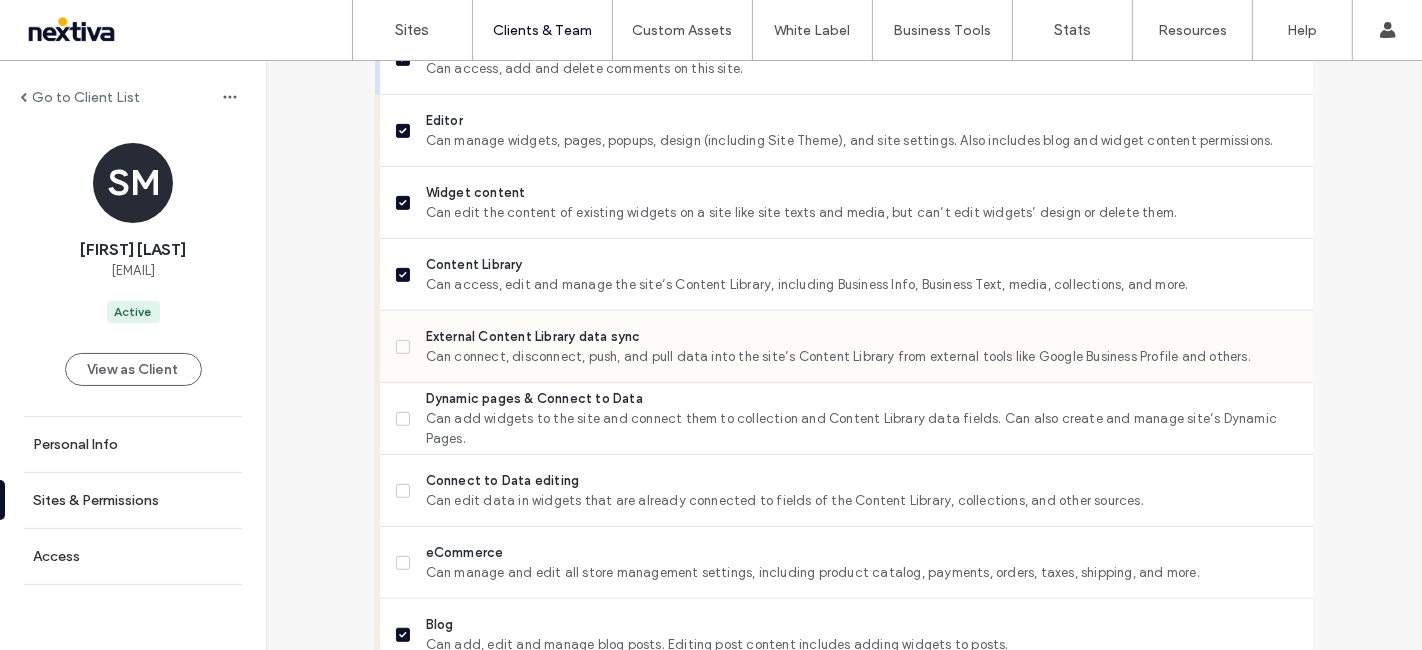 click on "Can connect, disconnect, push, and pull data into the site’s Content Library from external tools like Google Business Profile and others." at bounding box center [861, 357] 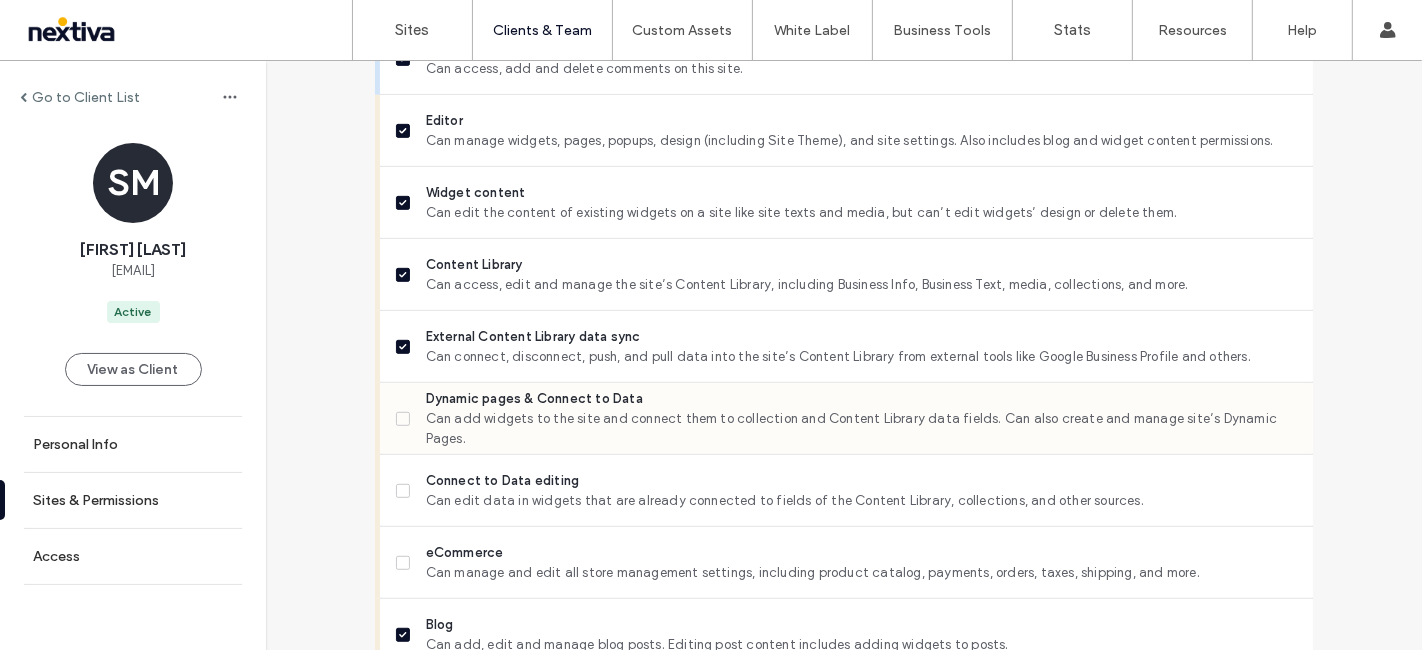 click on "Can add widgets to the site and connect them to collection and Content Library data fields. Can also create and manage site’s Dynamic Pages." at bounding box center [861, 429] 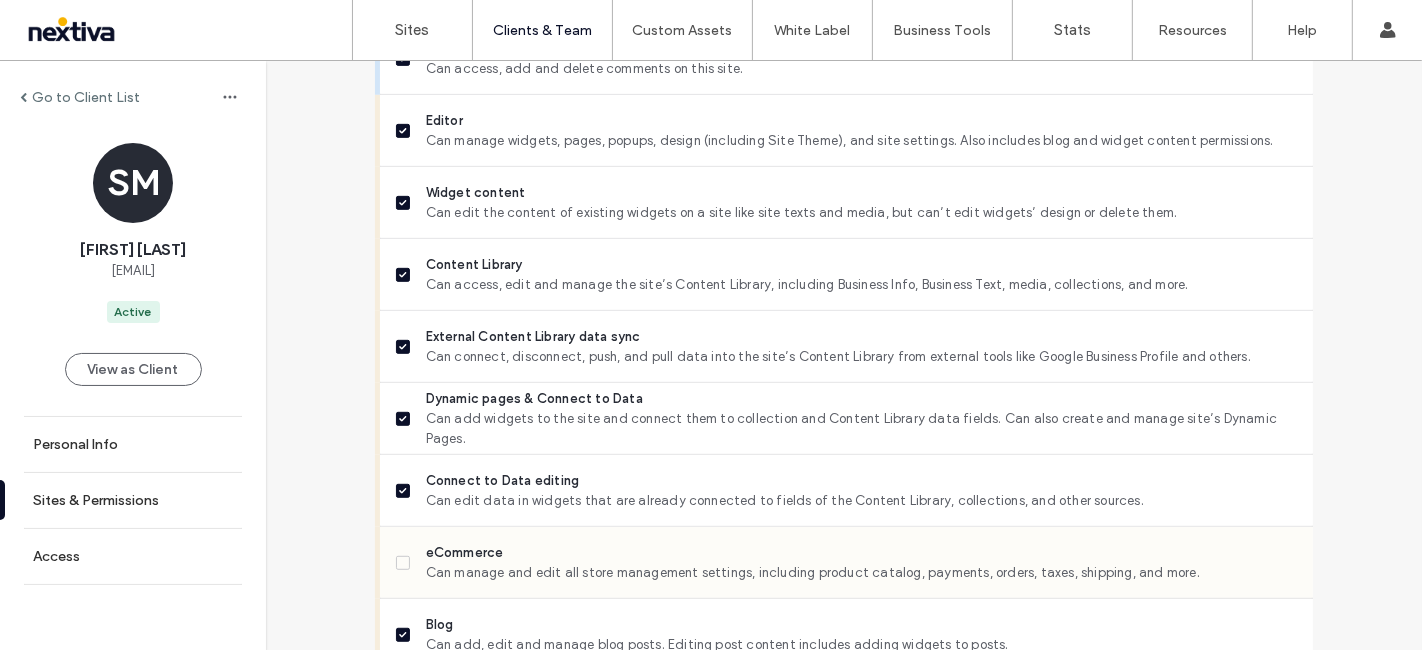 click on "eCommerce Can manage and edit all store management settings, including product catalog, payments, orders, taxes, shipping, and more." at bounding box center [854, 562] 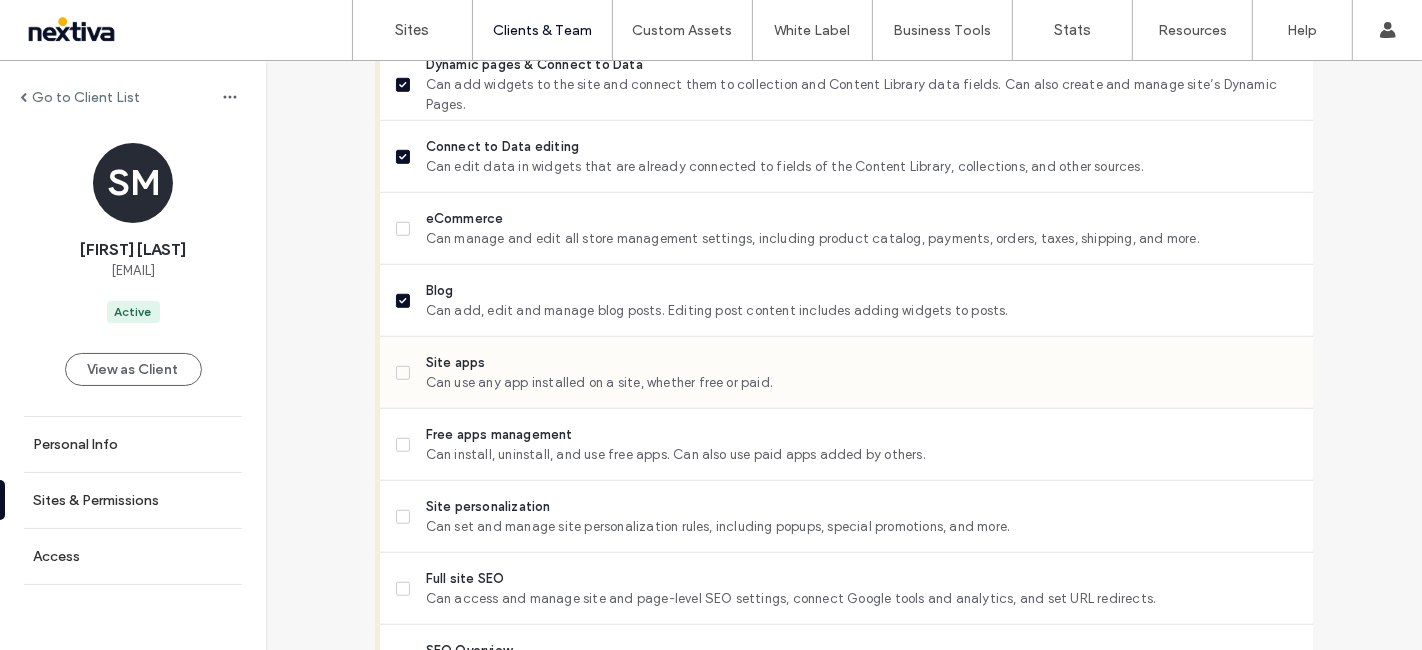 click on "Site apps Can use any app installed on a site, whether free or paid." at bounding box center (854, 372) 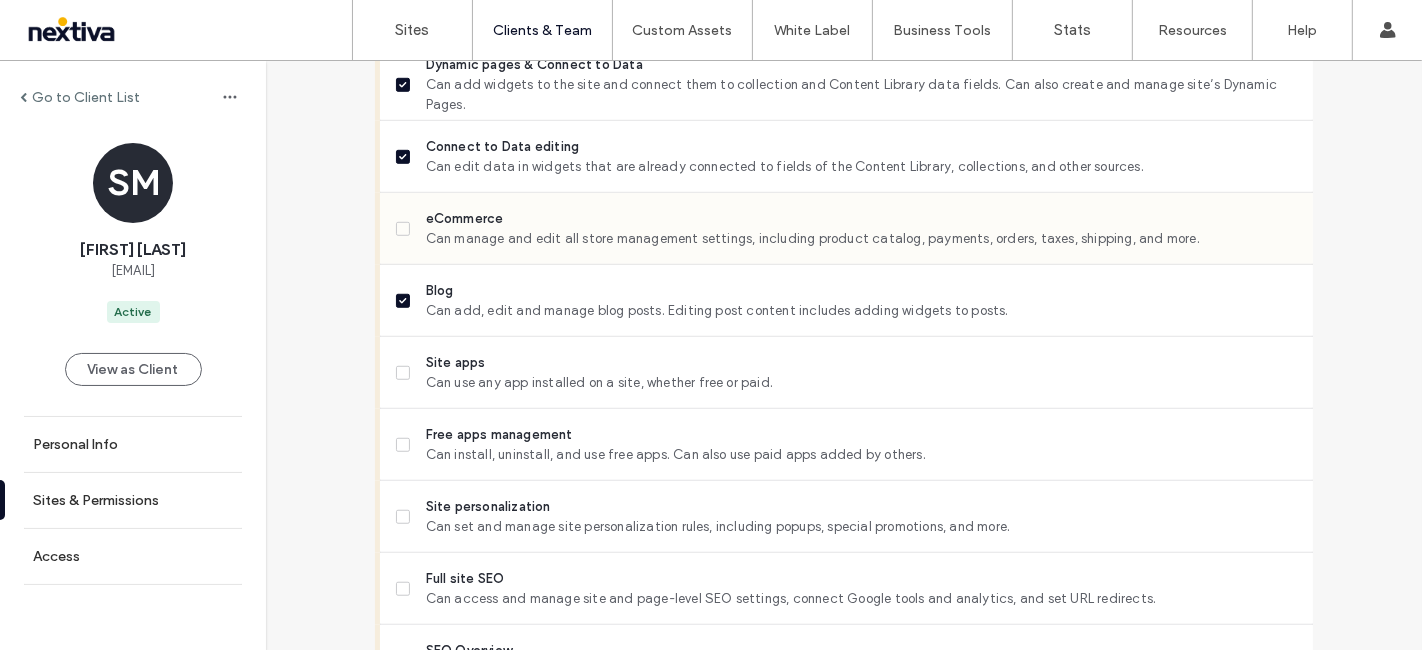 click on "Can manage and edit all store management settings, including product catalog, payments, orders, taxes, shipping, and more." at bounding box center [861, 239] 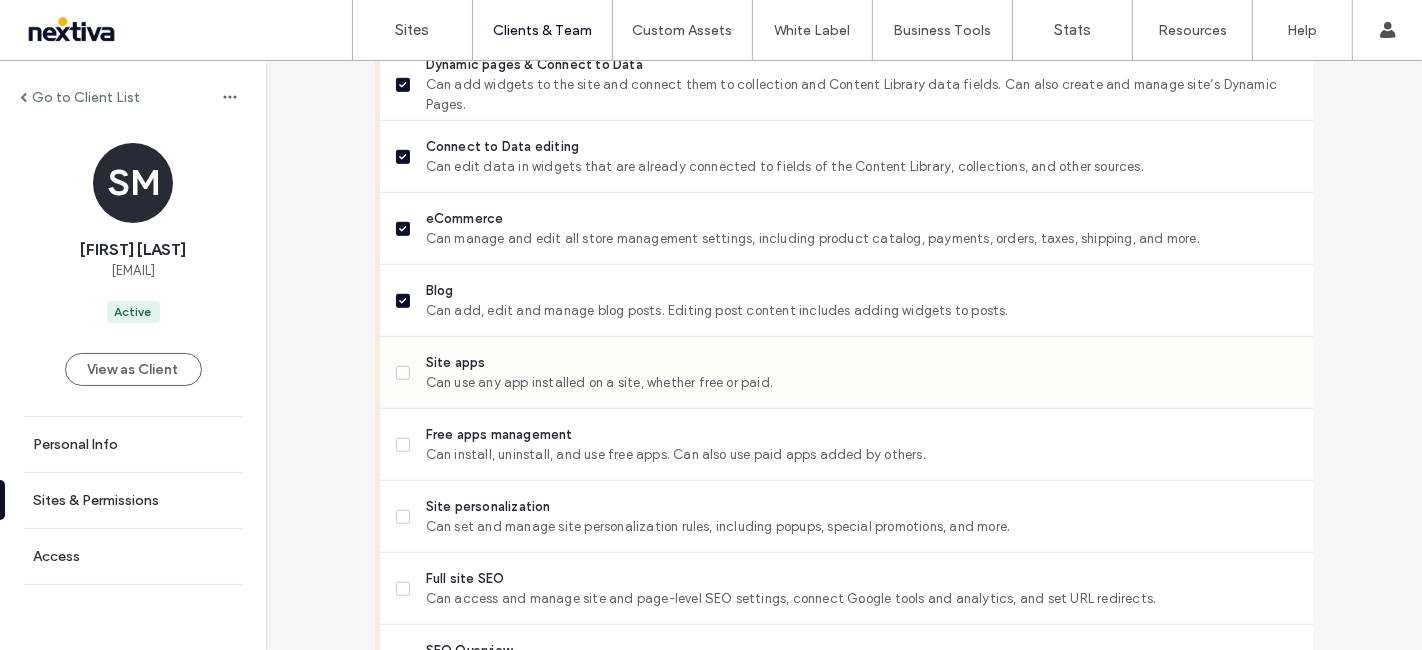 click on "Site apps Can use any app installed on a site, whether free or paid." at bounding box center (854, 372) 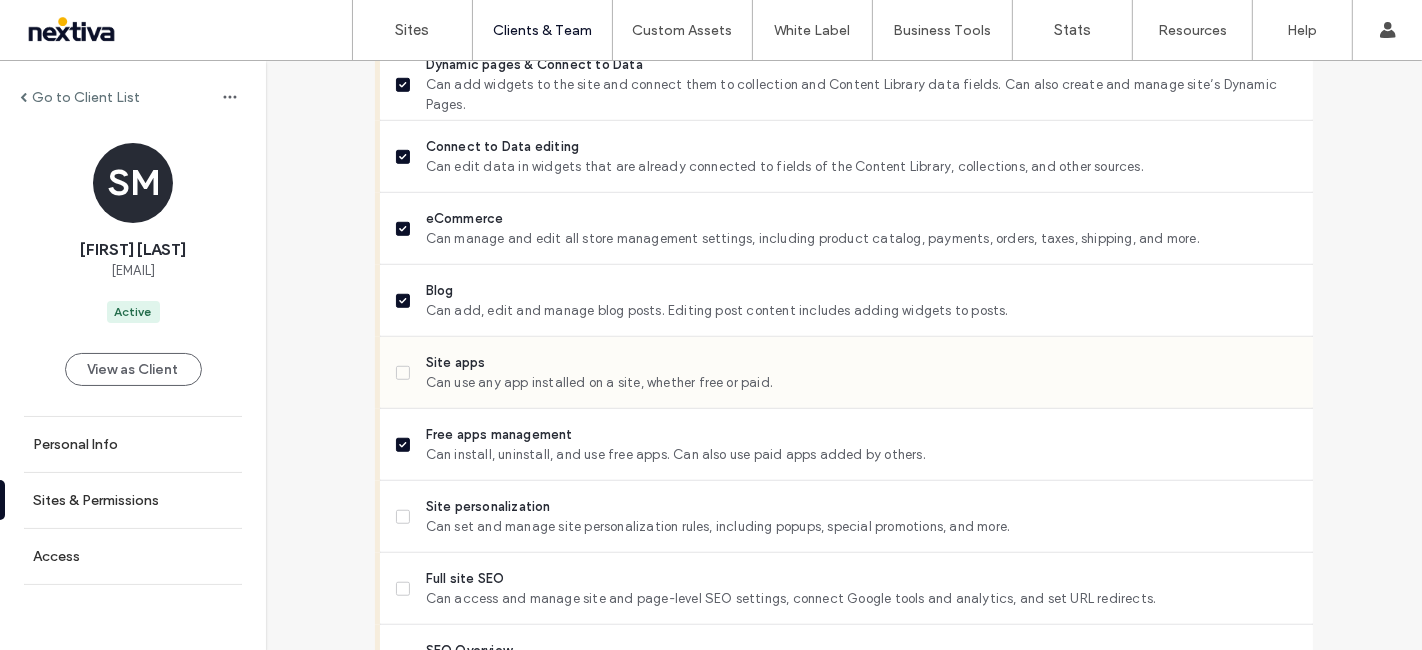 click on "Site apps" at bounding box center [861, 363] 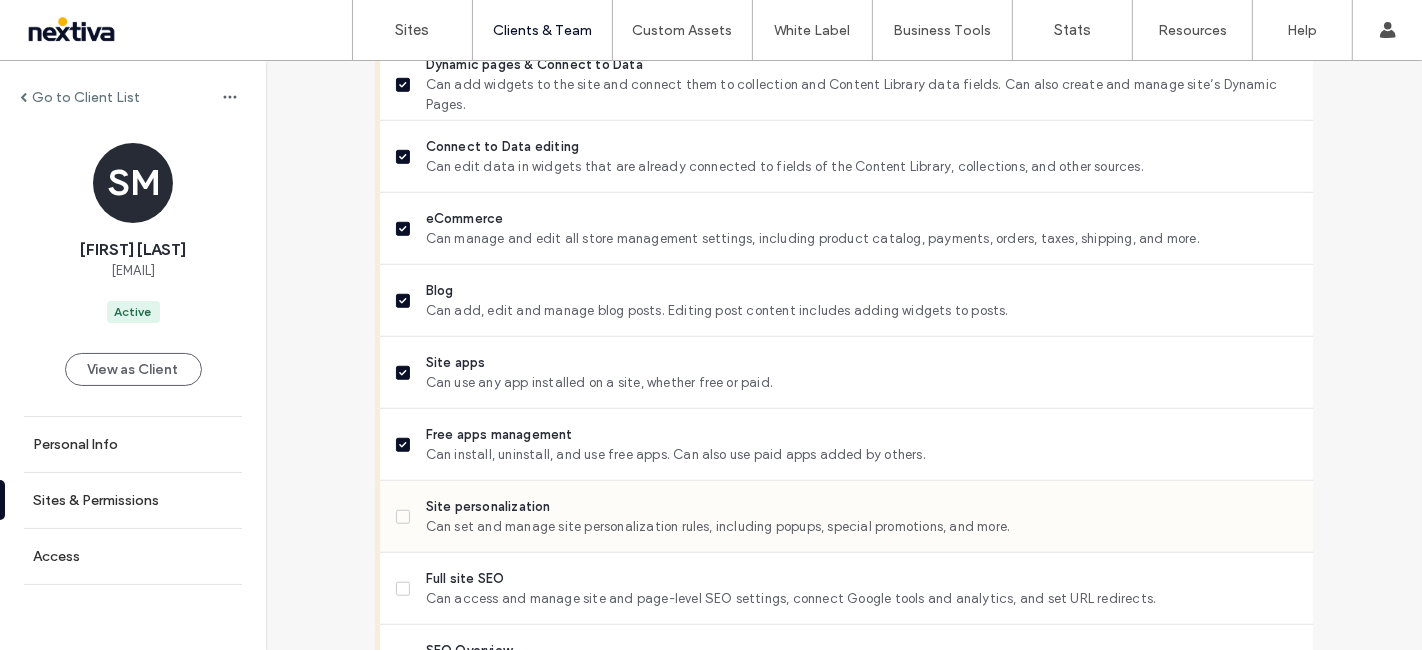 click on "Site personalization Can set and manage site personalization rules, including popups, special promotions, and more." at bounding box center [854, 516] 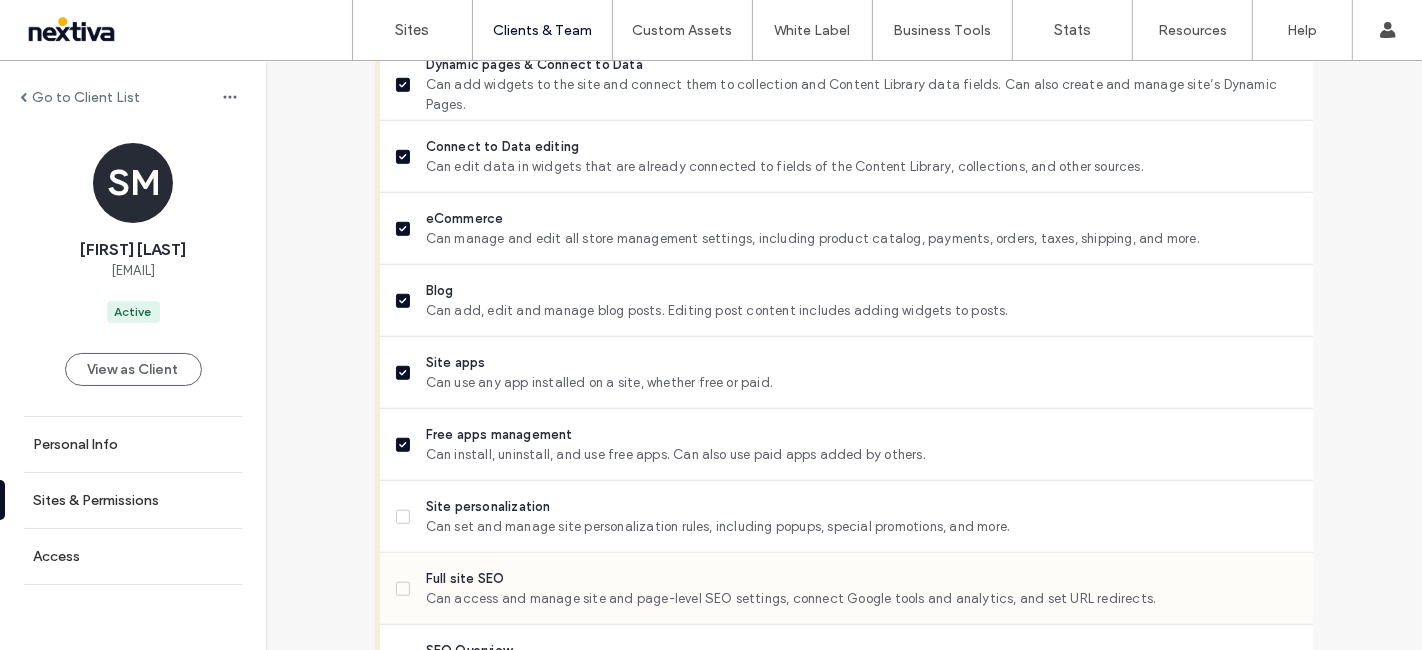 scroll, scrollTop: 1299, scrollLeft: 0, axis: vertical 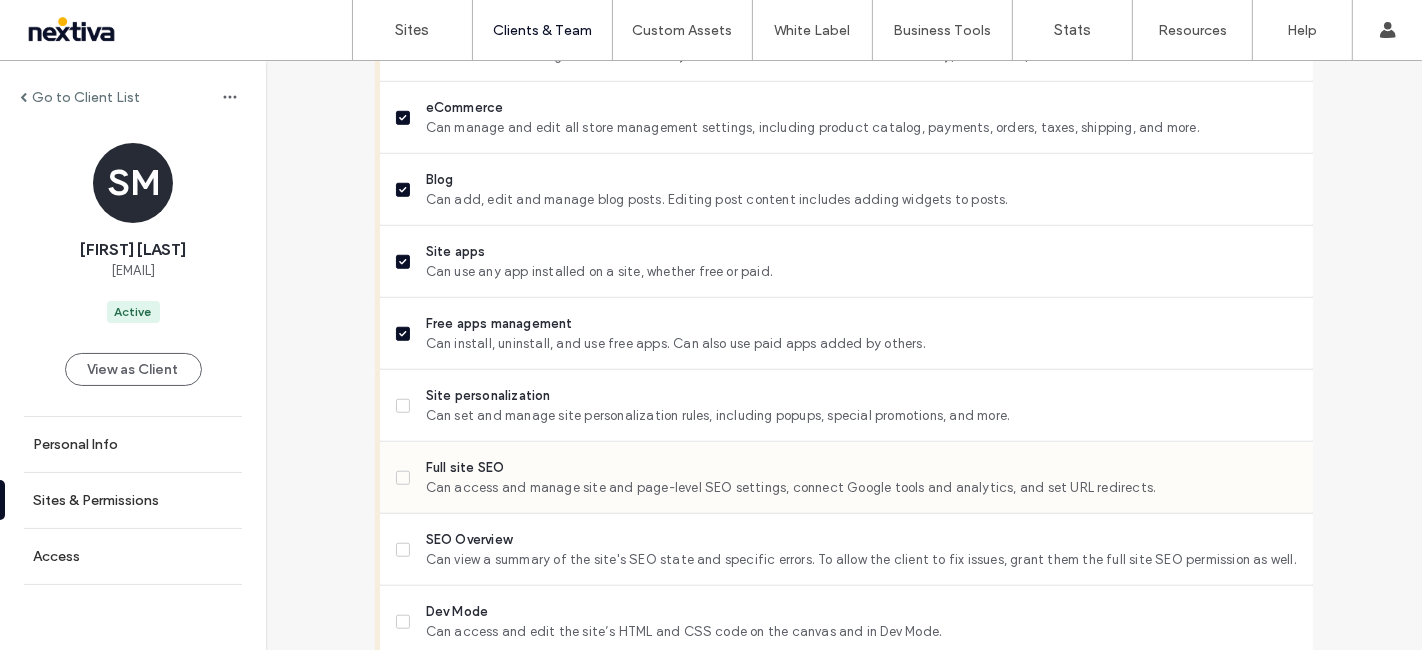 click on "Full site SEO Can access and manage site and page-level SEO settings, connect Google tools and analytics, and set URL redirects." at bounding box center (854, 477) 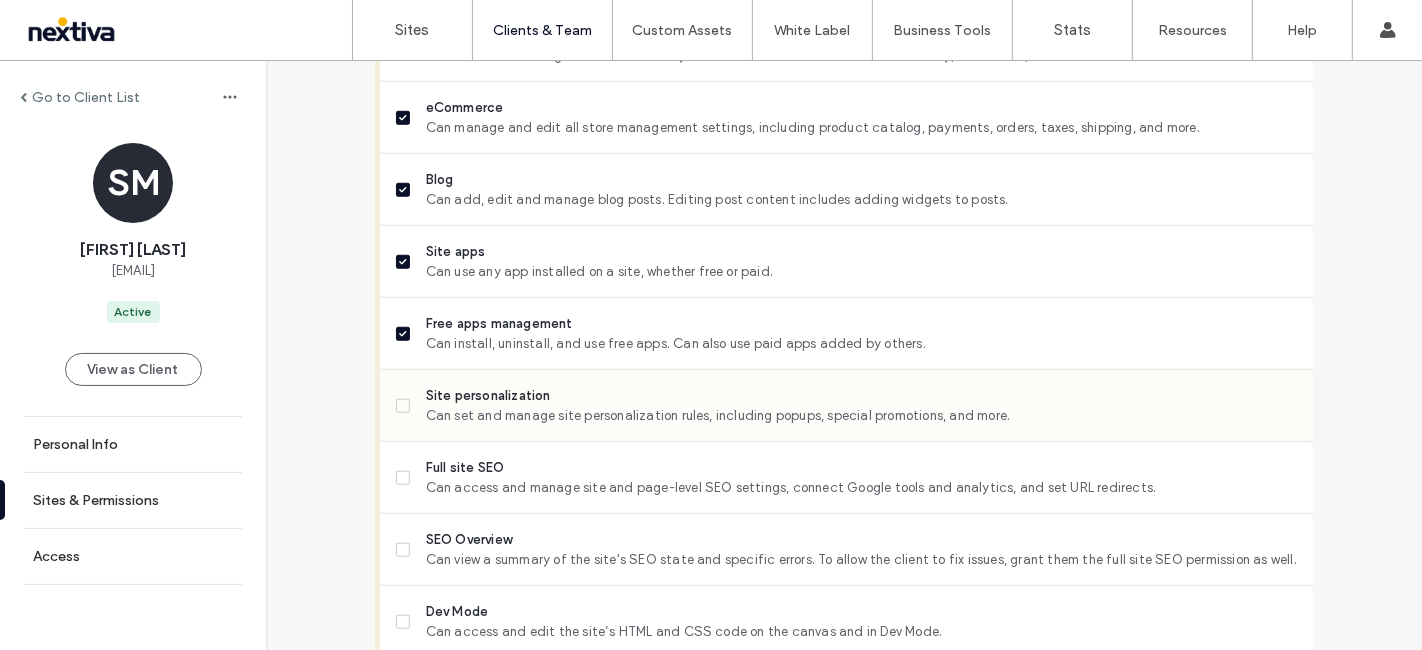 click on "Can set and manage site personalization rules, including popups, special promotions, and more." at bounding box center (861, 416) 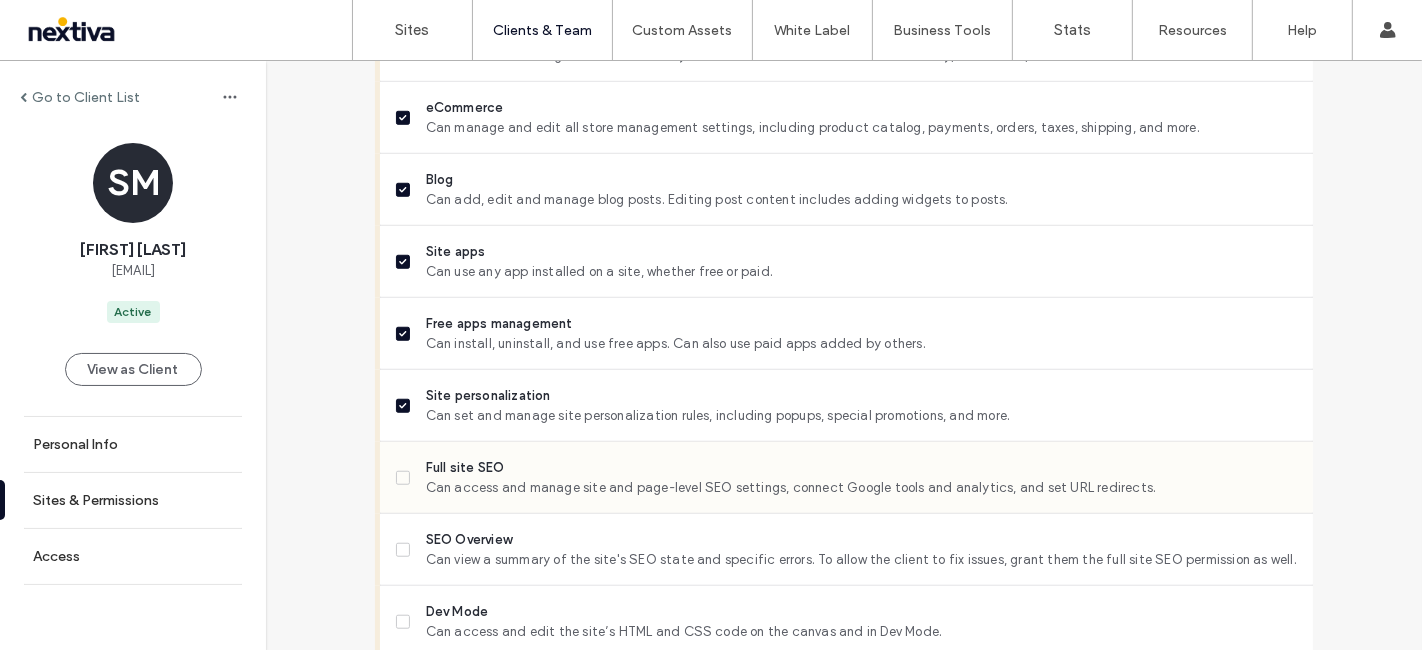 click on "Can access and manage site and page-level SEO settings, connect Google tools and analytics, and set URL redirects." at bounding box center [861, 488] 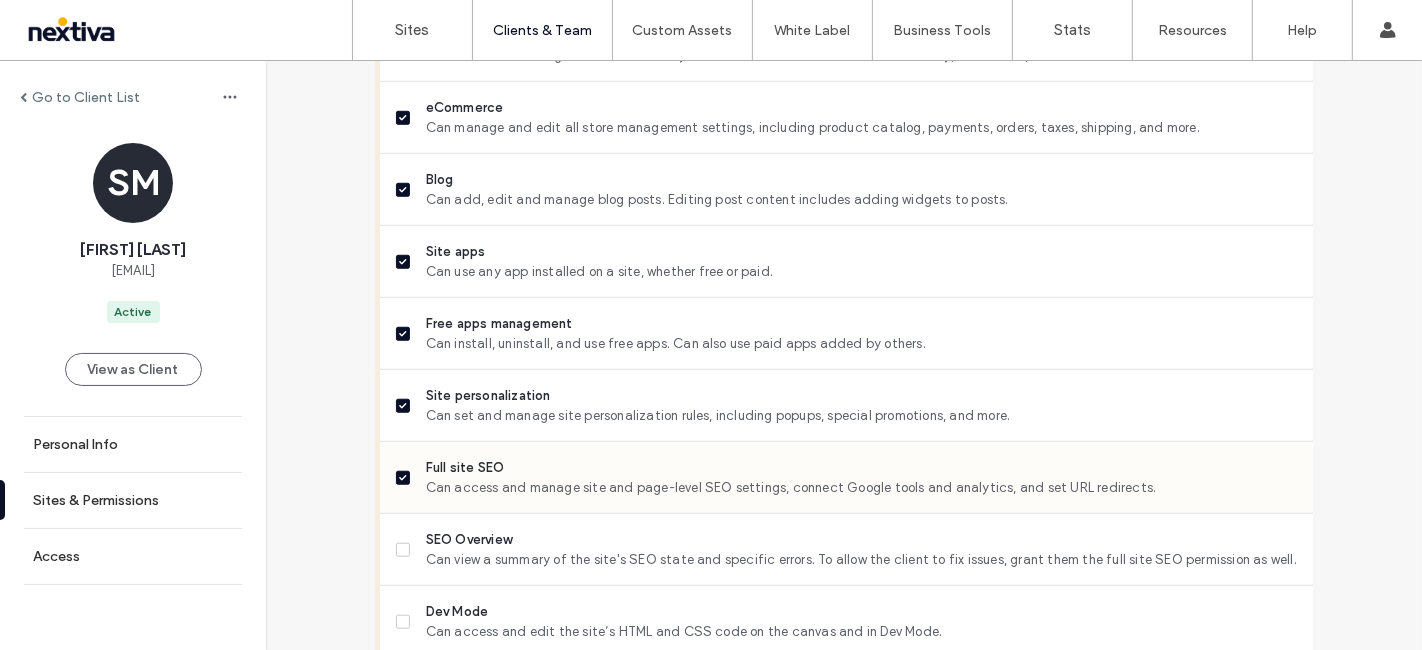 scroll, scrollTop: 1410, scrollLeft: 0, axis: vertical 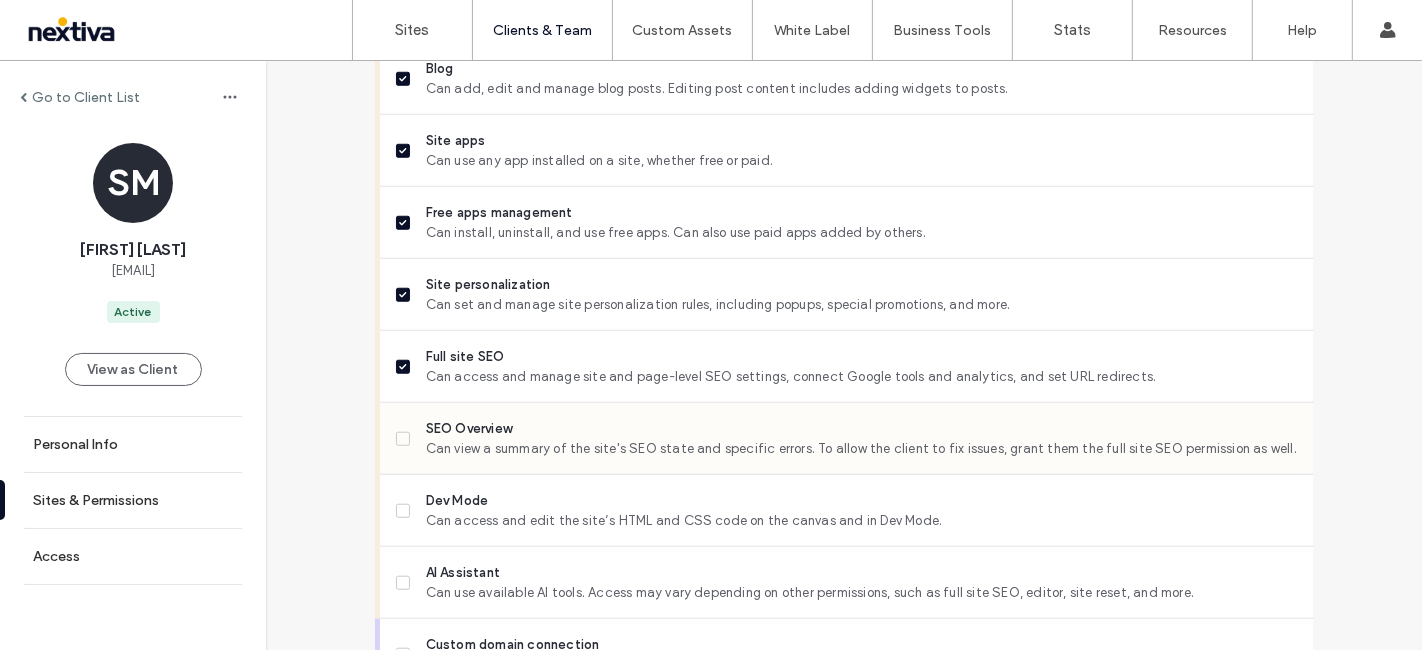 click on "Can view a summary of the site's SEO state and specific errors. To allow the client to fix issues, grant them the full site SEO permission as well." at bounding box center [861, 449] 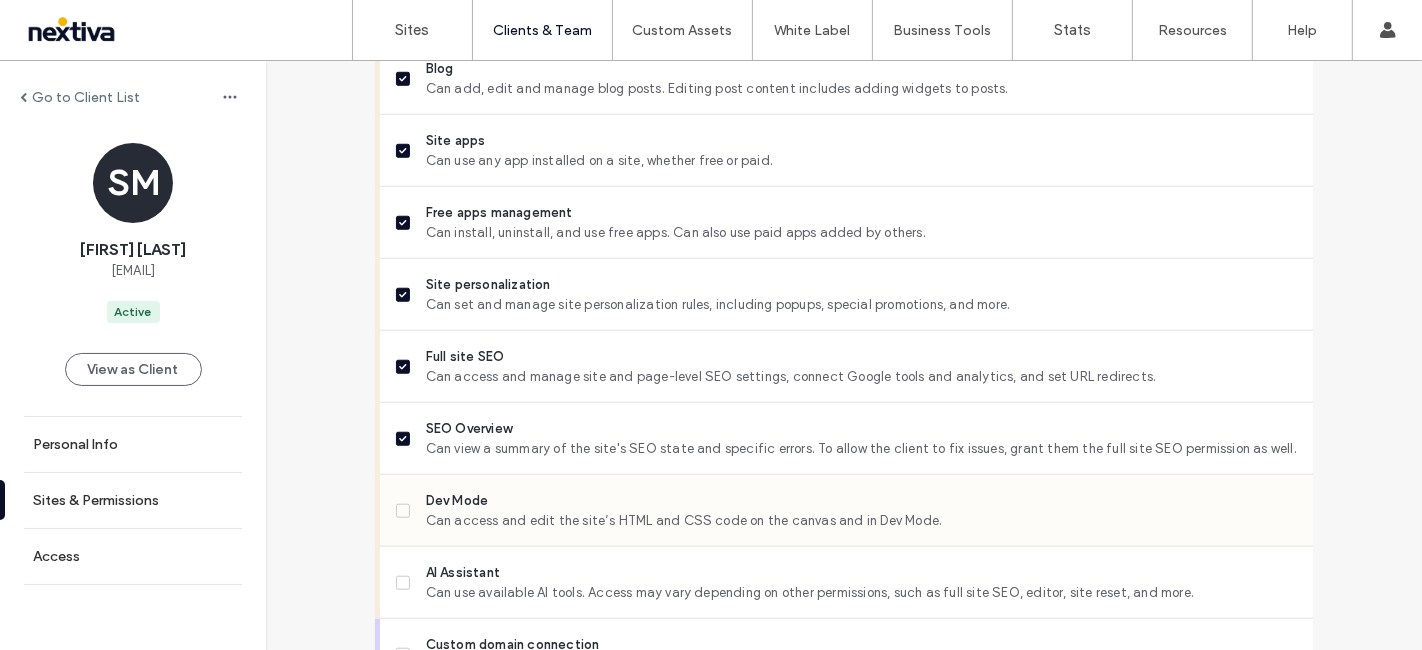 click on "Dev Mode" at bounding box center (861, 501) 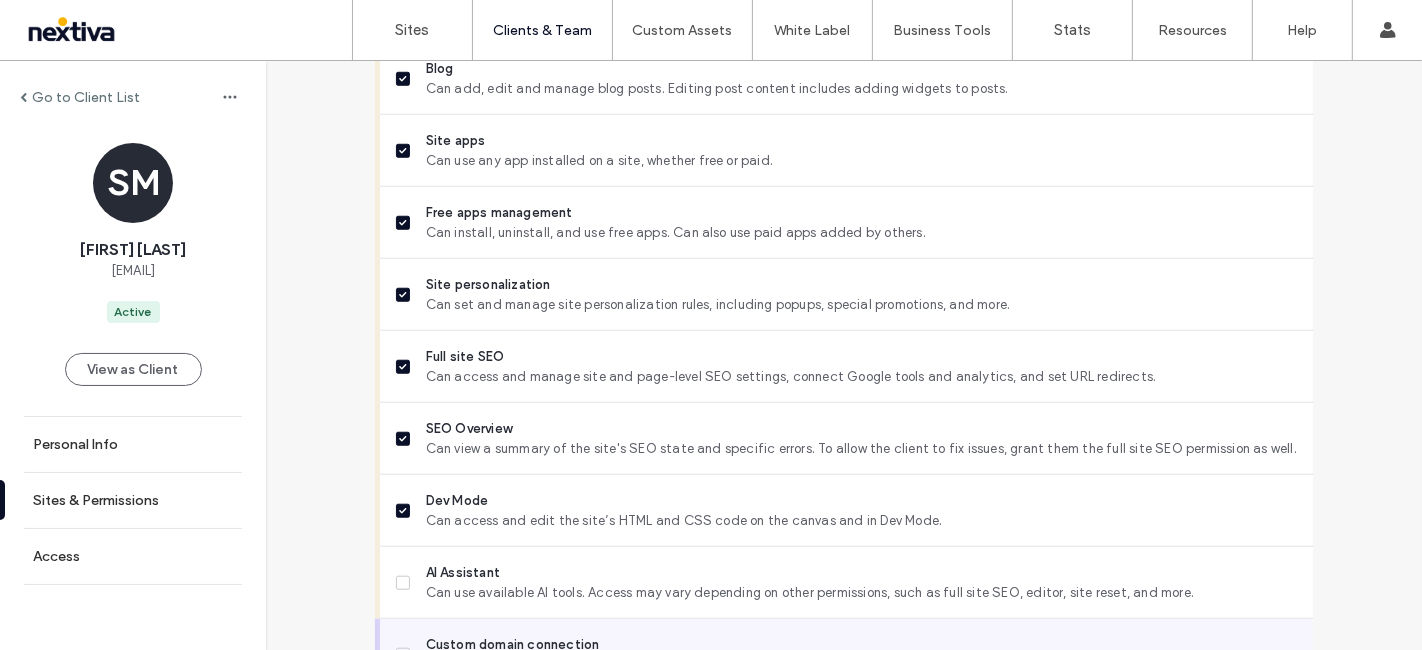 scroll, scrollTop: 1521, scrollLeft: 0, axis: vertical 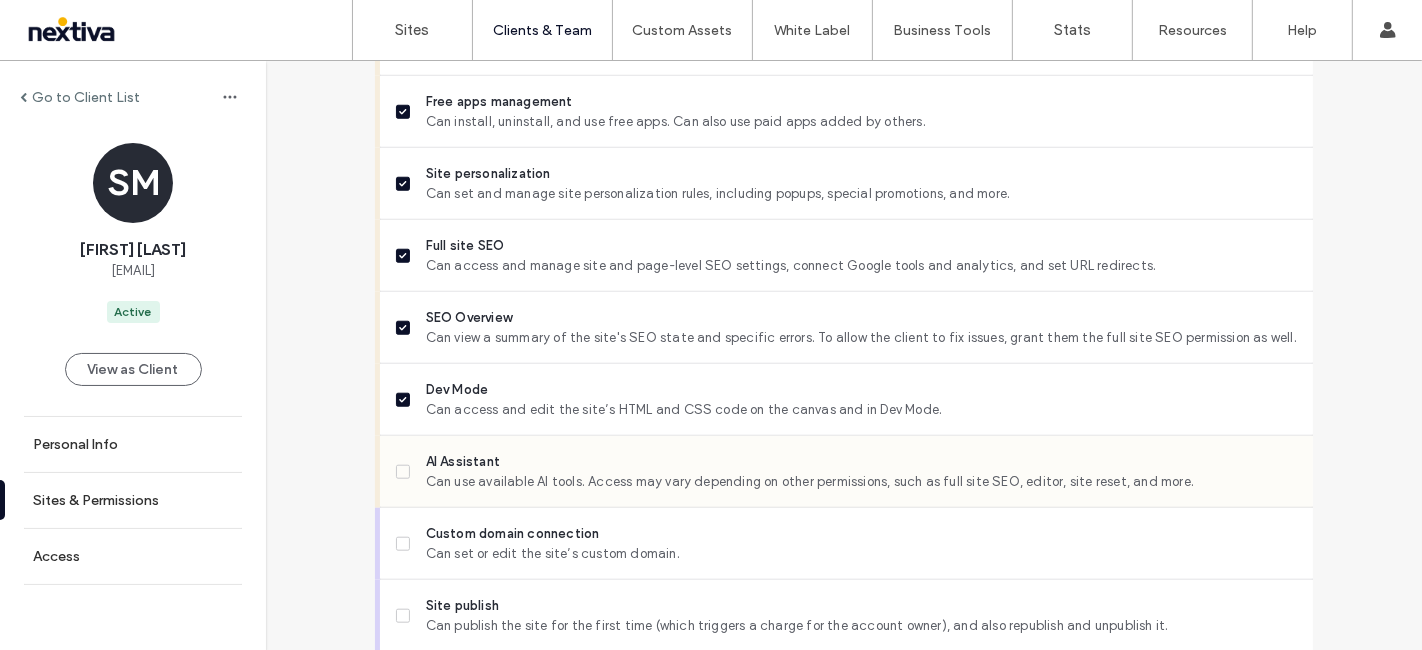 click on "AI Assistant" at bounding box center [861, 462] 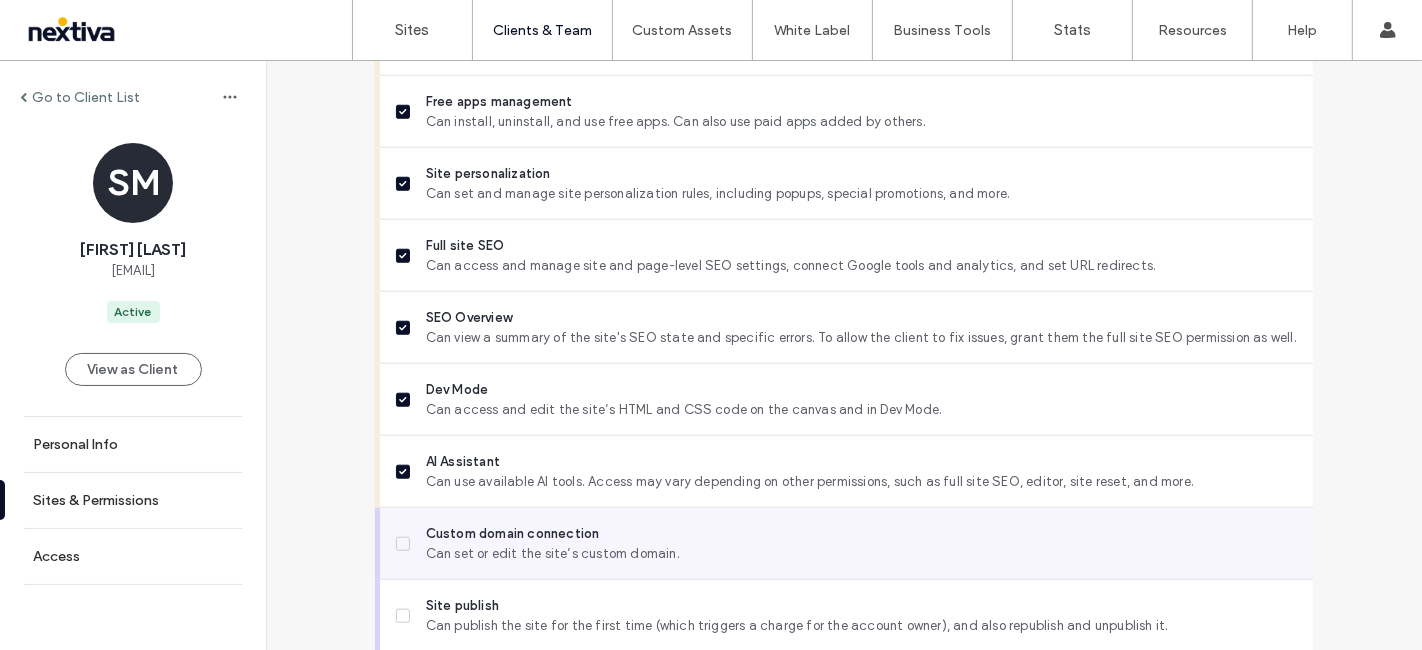 click on "Custom domain connection" at bounding box center [861, 534] 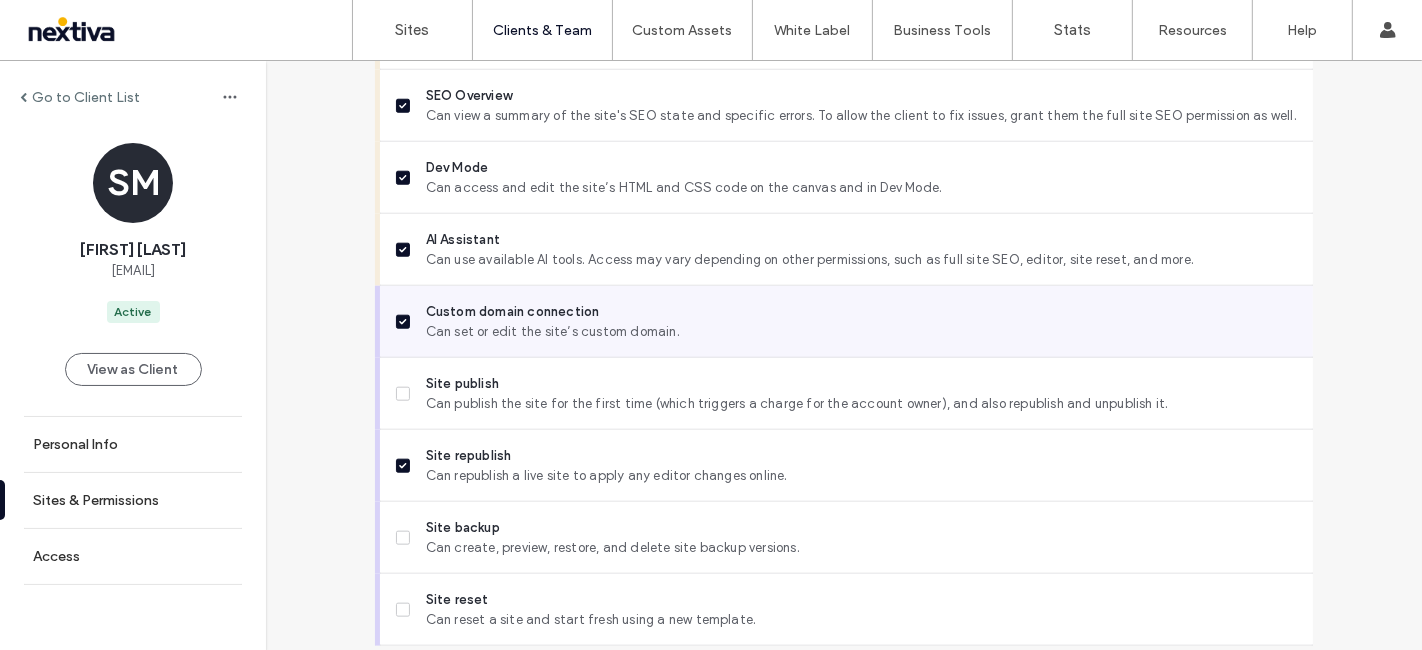 scroll, scrollTop: 1809, scrollLeft: 0, axis: vertical 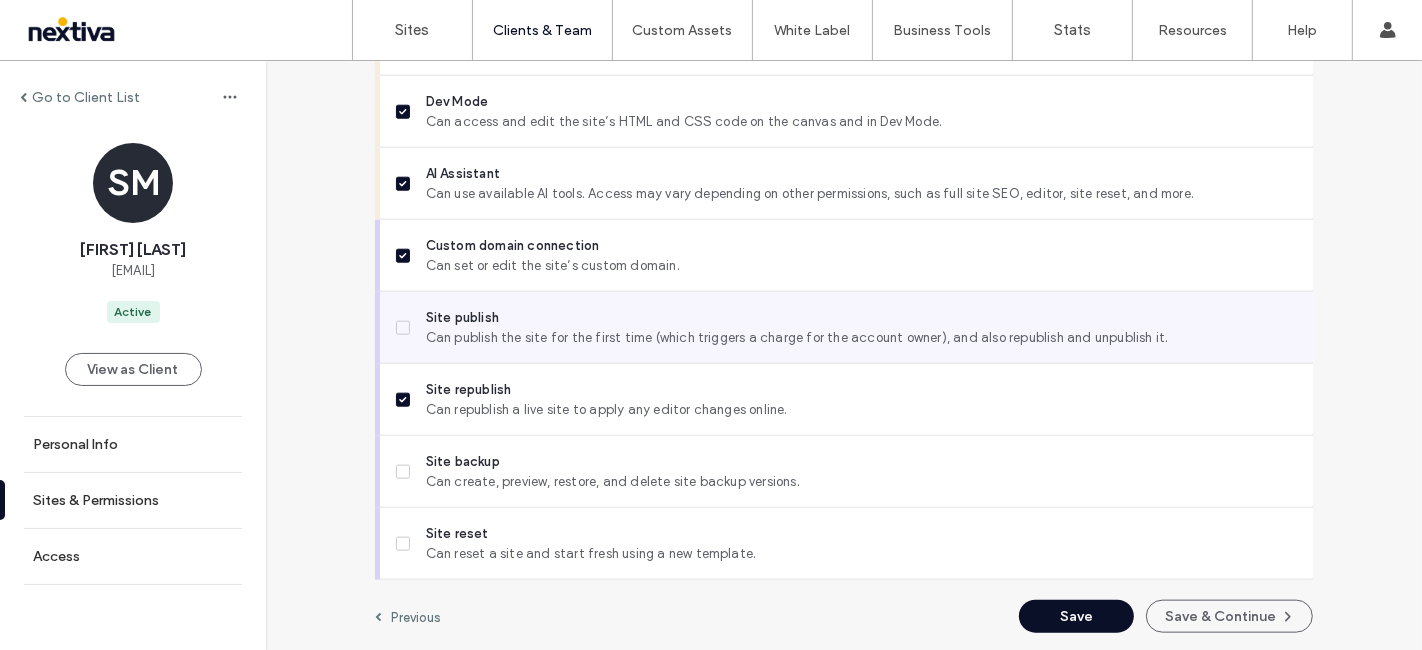 click on "Can publish the site for the first time (which triggers a charge for the account owner), and also republish and unpublish it." at bounding box center (861, 338) 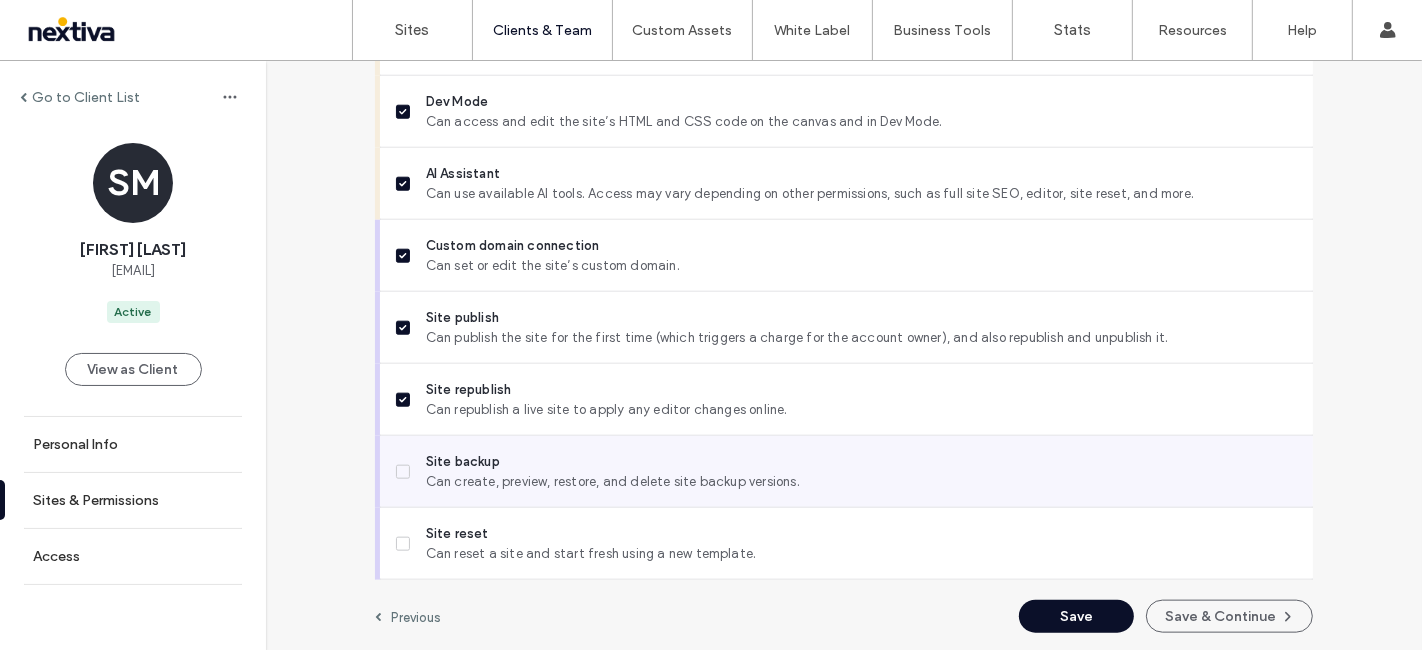 click on "Site backup Can create, preview, restore, and delete site backup versions." at bounding box center (854, 471) 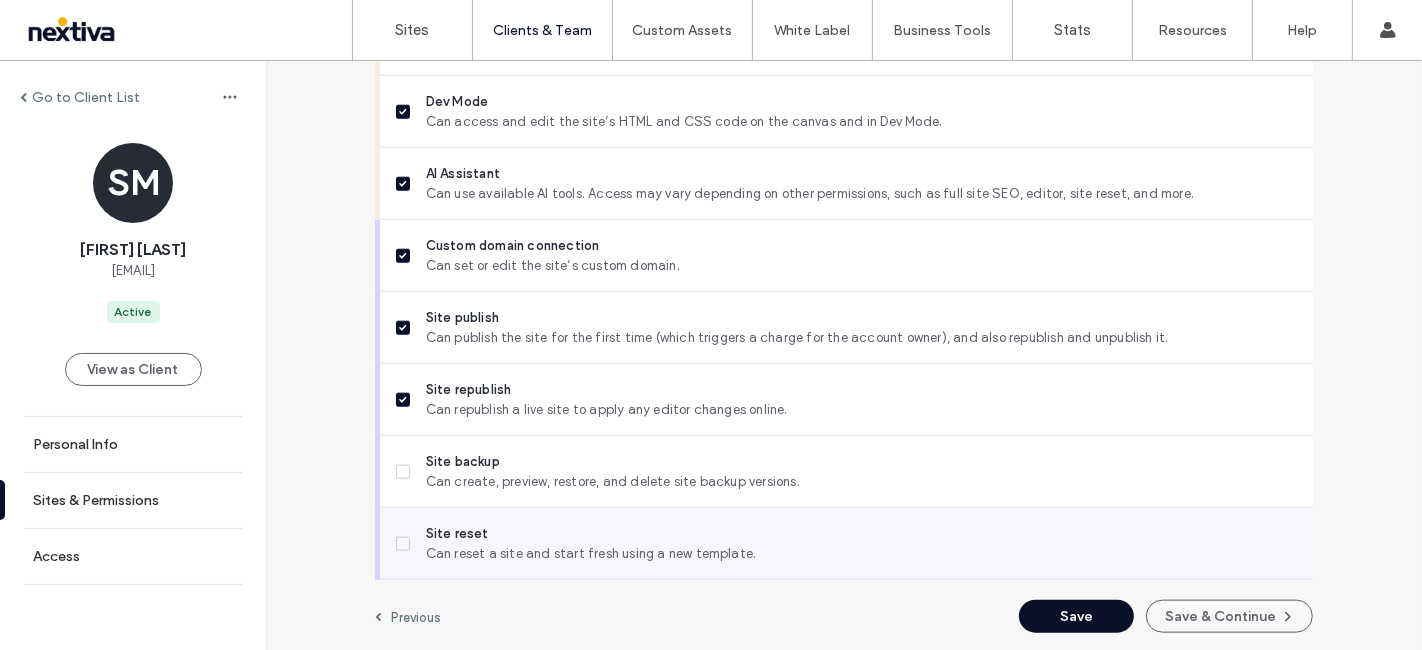 click on "Site reset" at bounding box center (861, 534) 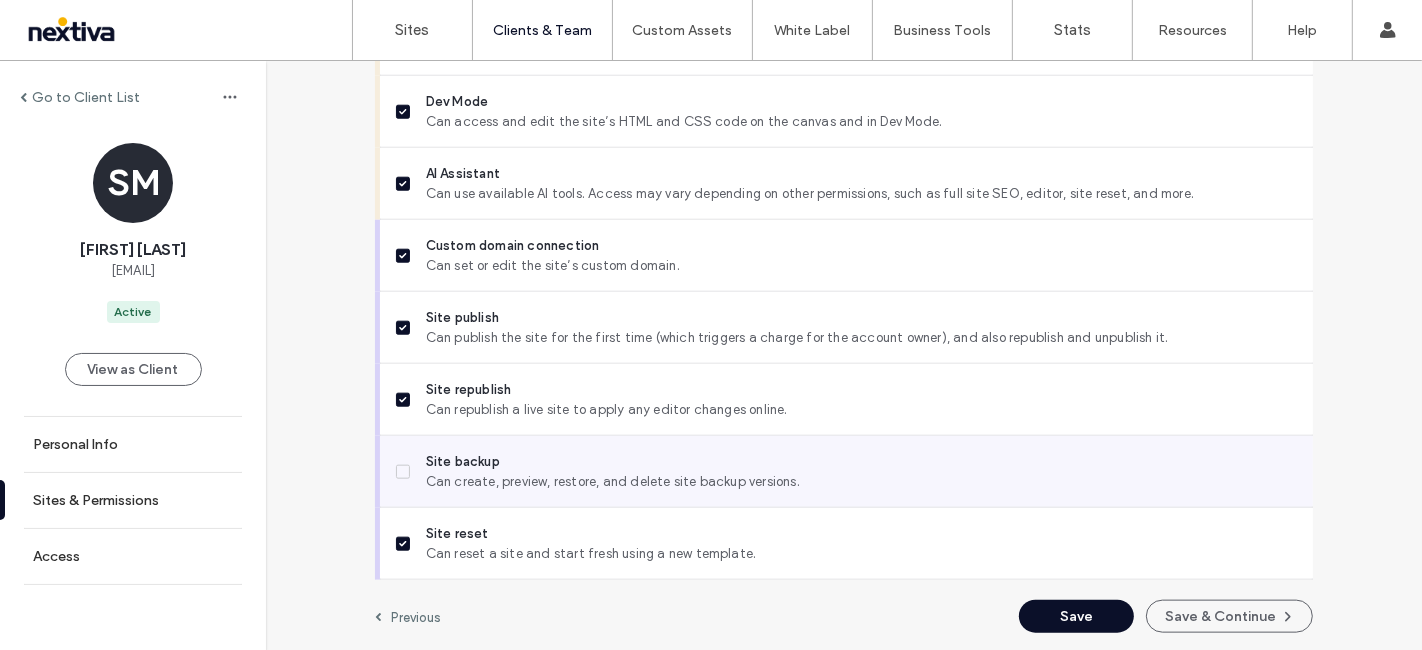 click on "Can create, preview, restore, and delete site backup versions." at bounding box center (861, 482) 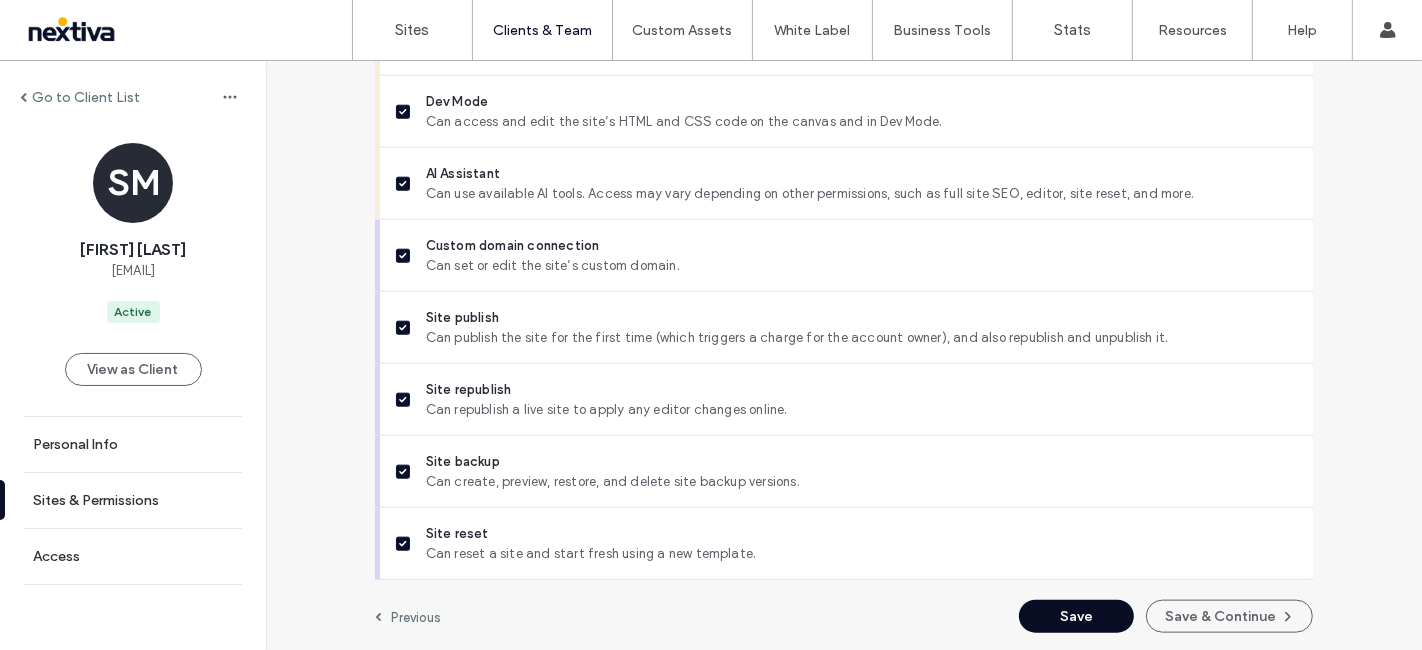 click on "Save" at bounding box center [1076, 616] 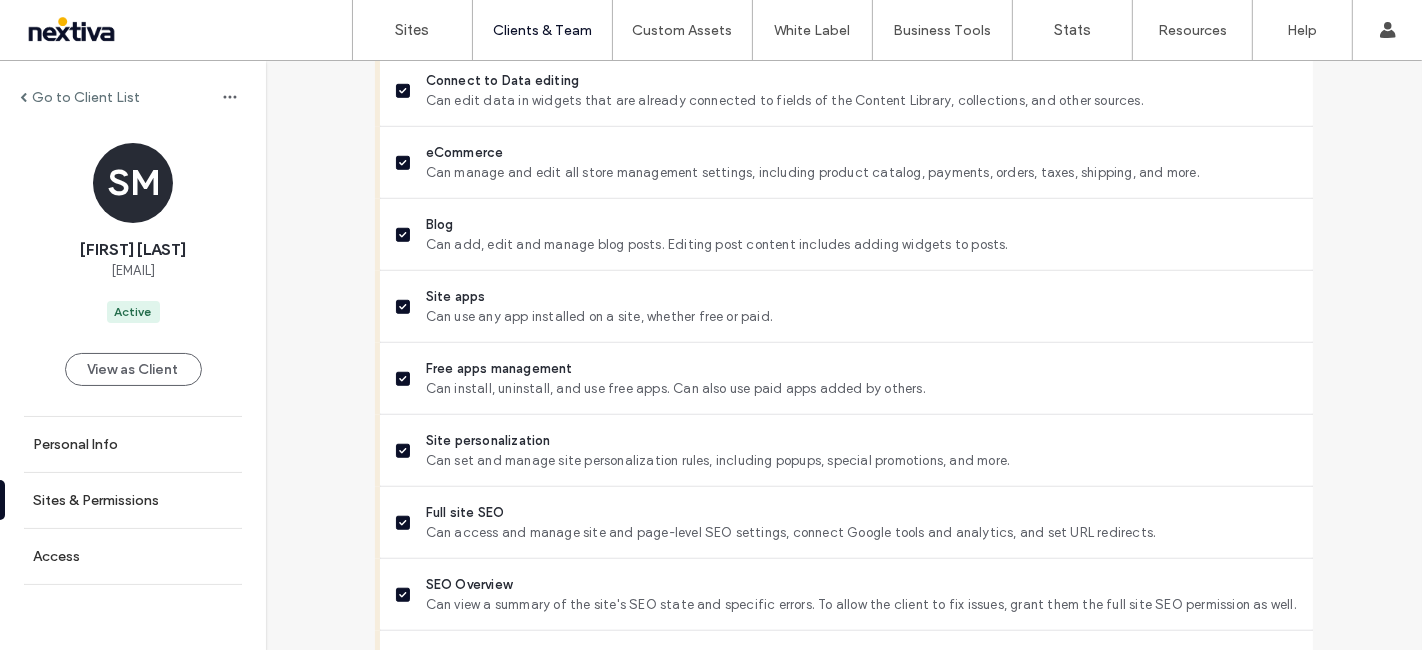 scroll, scrollTop: 587, scrollLeft: 0, axis: vertical 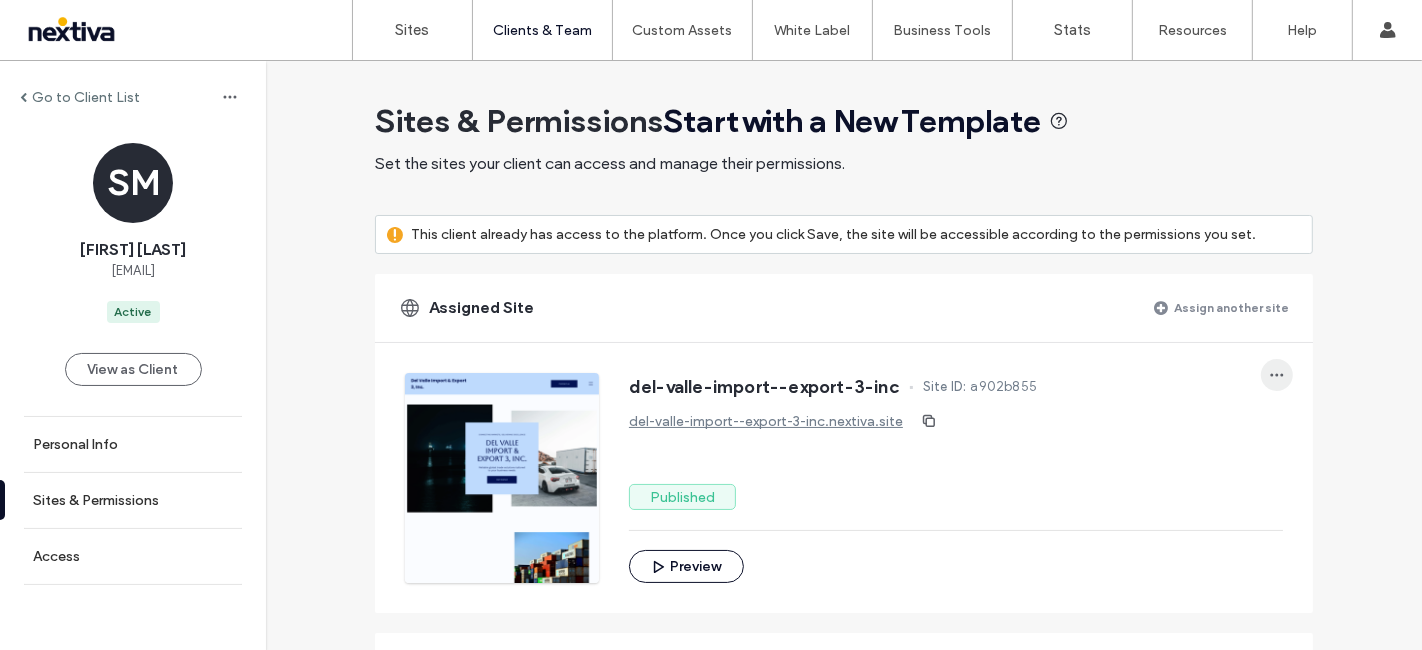 click 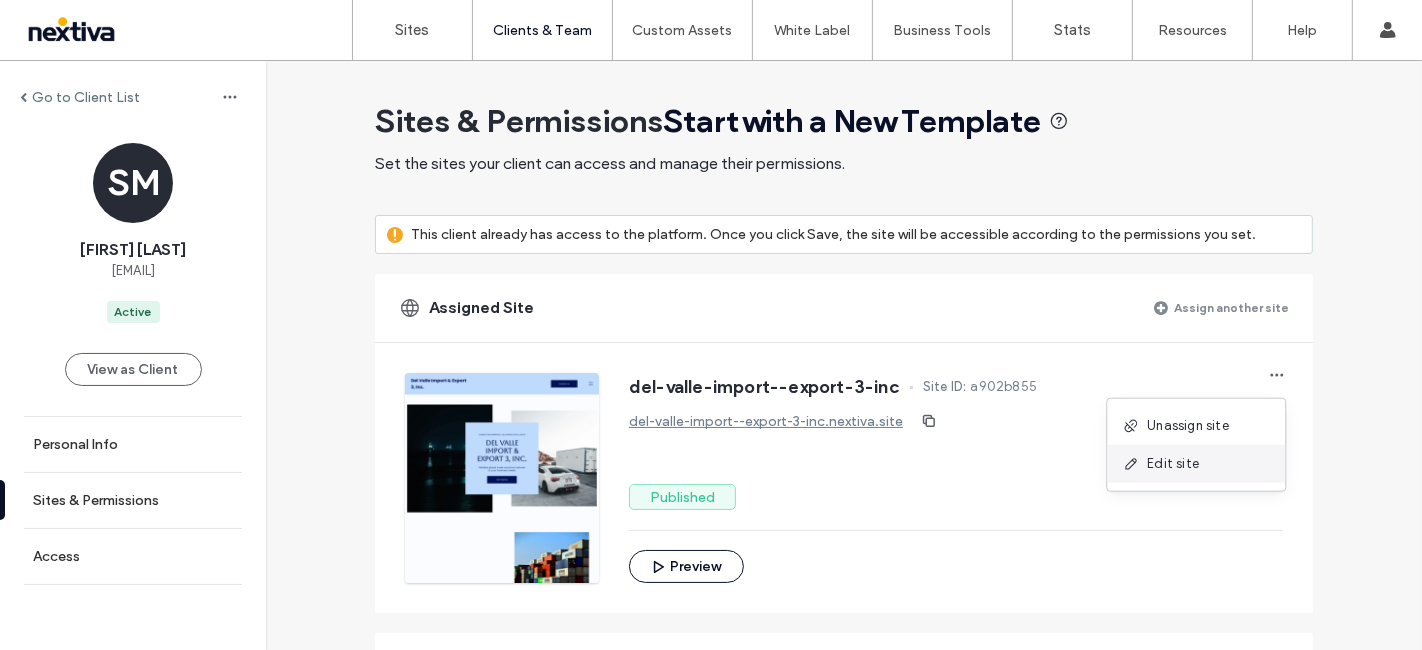click on "Edit site" at bounding box center (1196, 464) 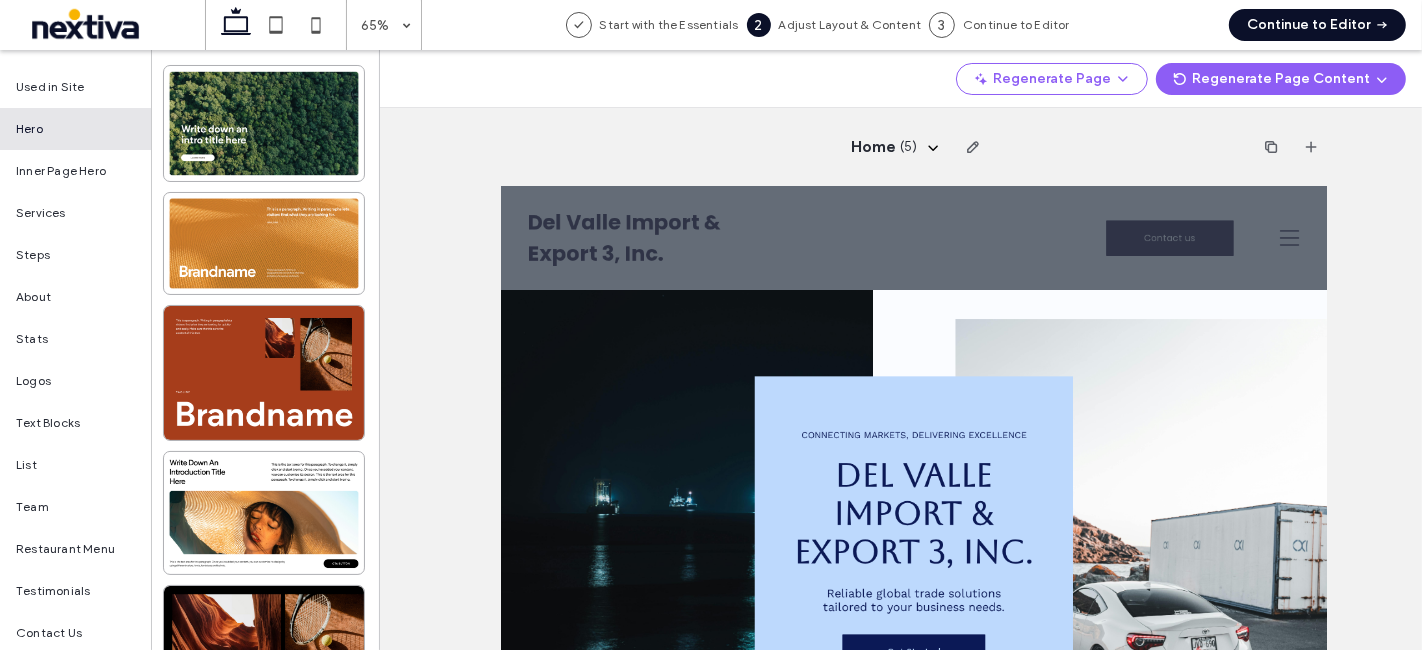 scroll, scrollTop: 0, scrollLeft: 0, axis: both 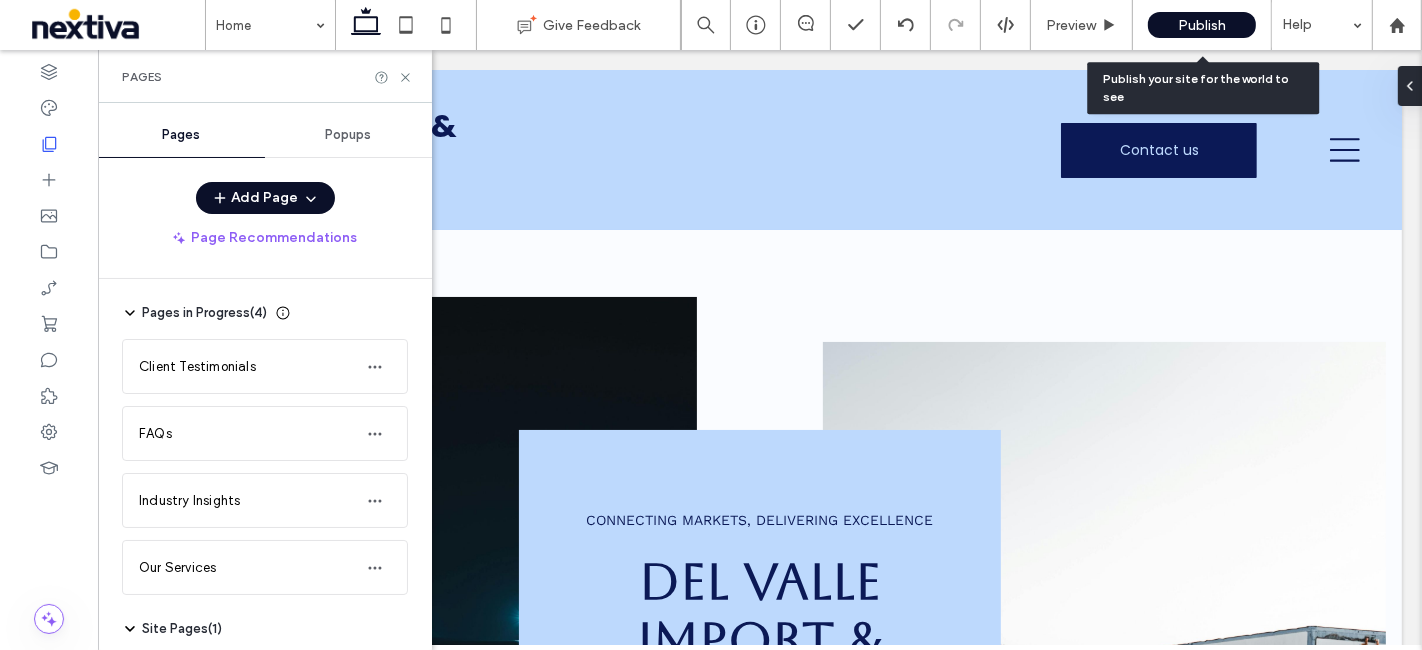 click on "Publish" at bounding box center [1202, 25] 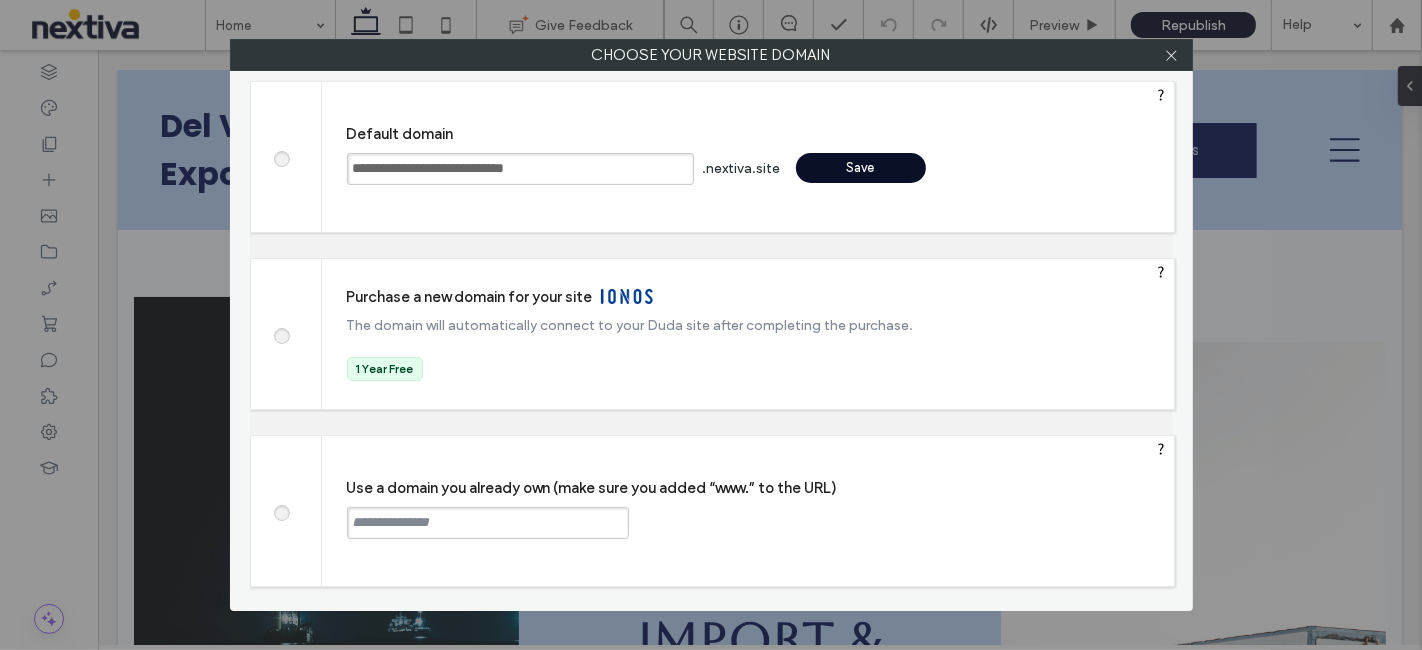 click on "Save" at bounding box center [861, 168] 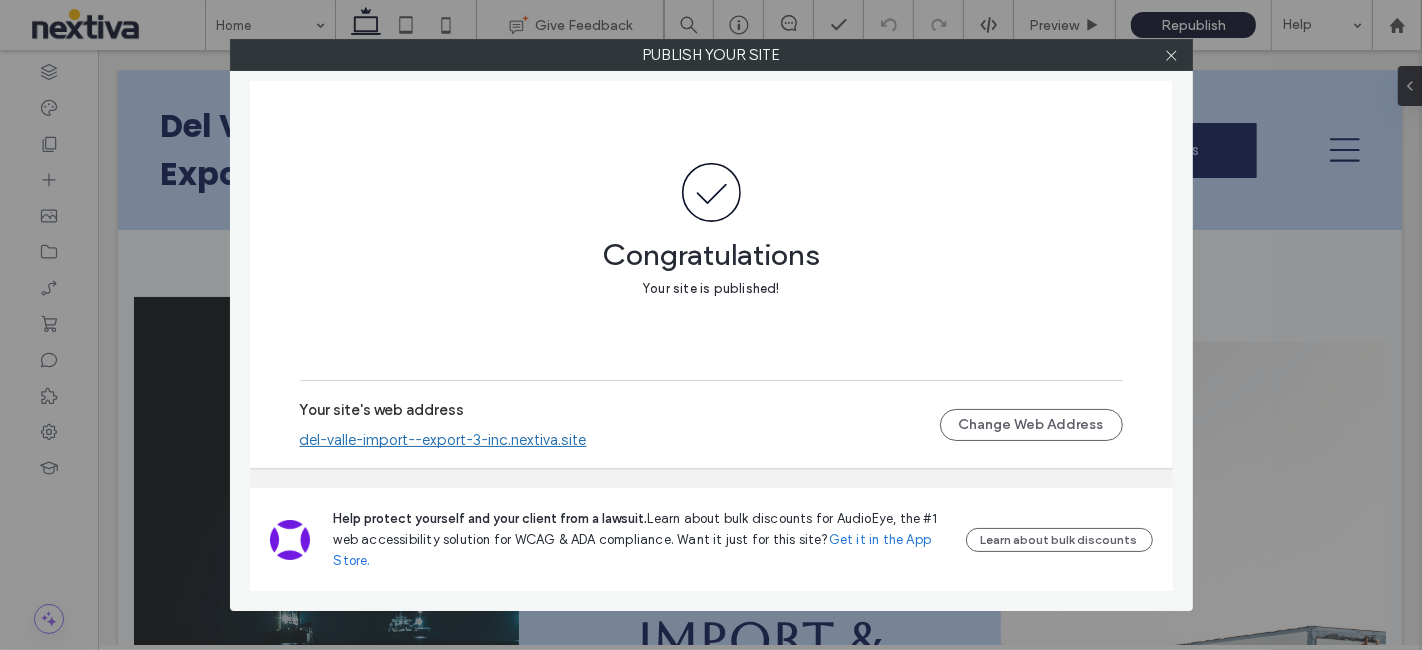 click on "del-valle-import--export-3-inc.nextiva.site" at bounding box center (443, 440) 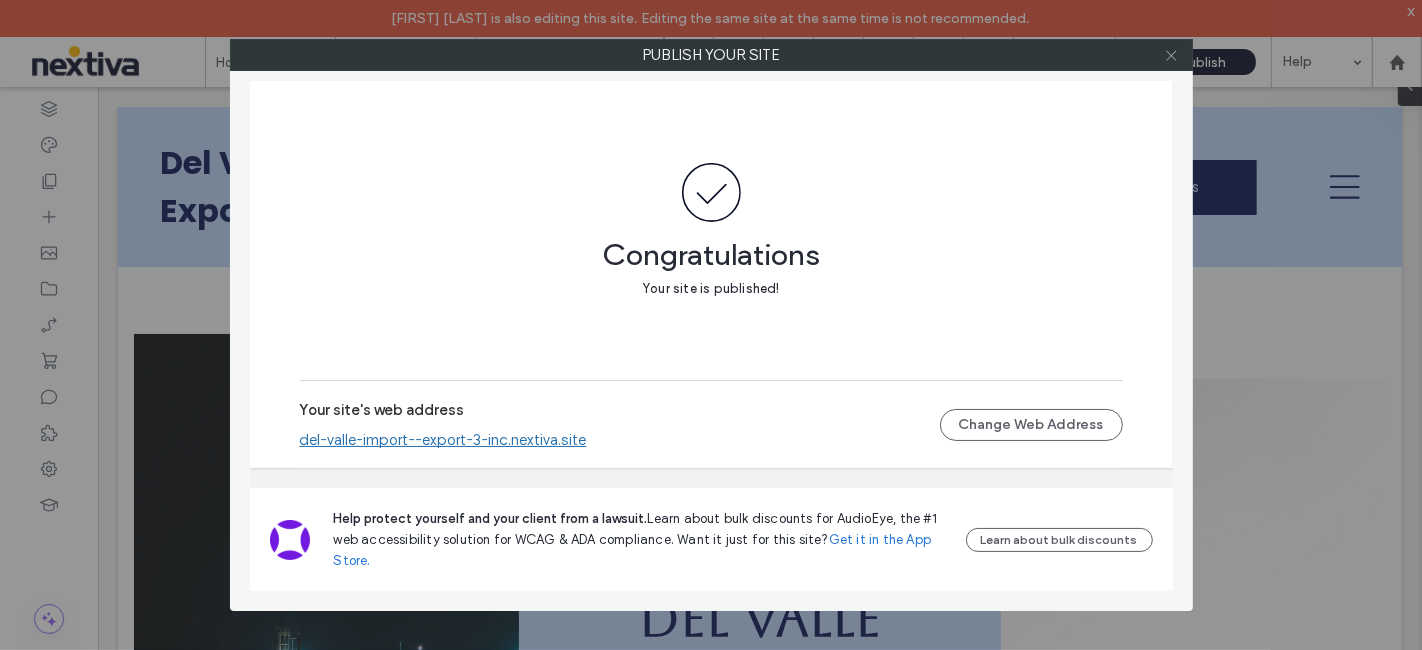 click 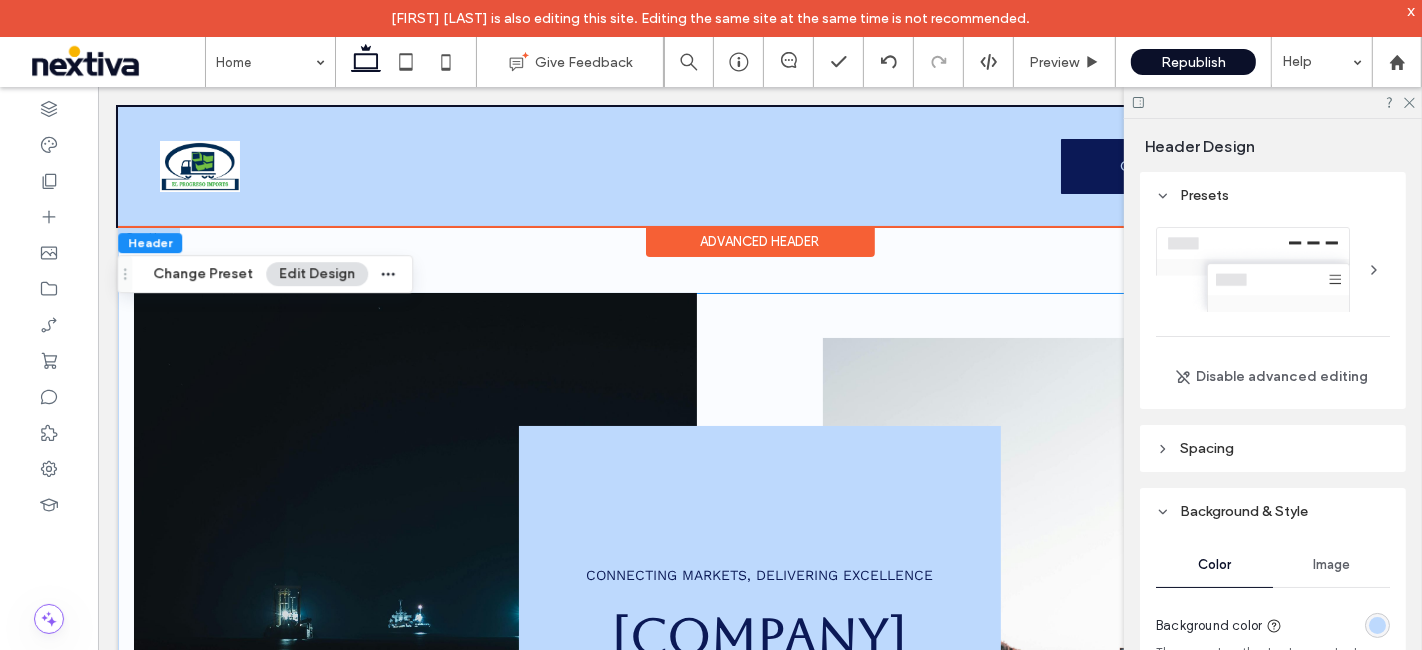 scroll, scrollTop: 0, scrollLeft: 0, axis: both 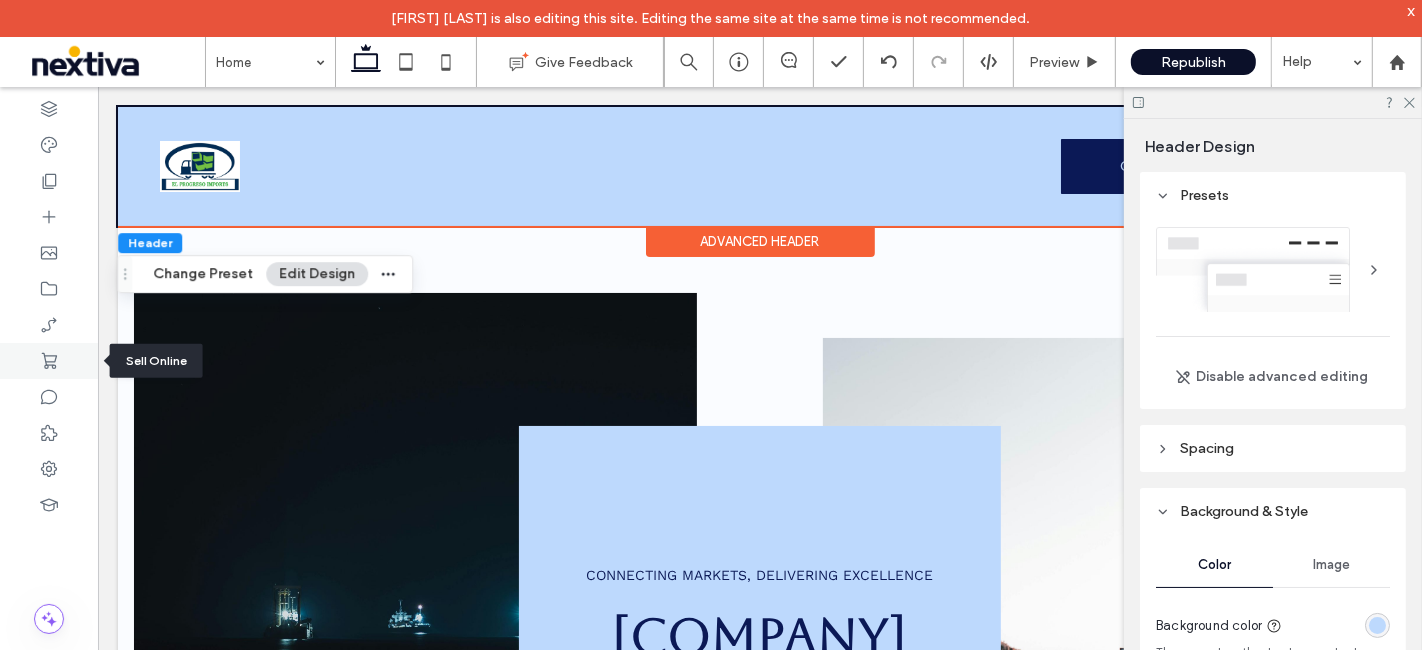 click 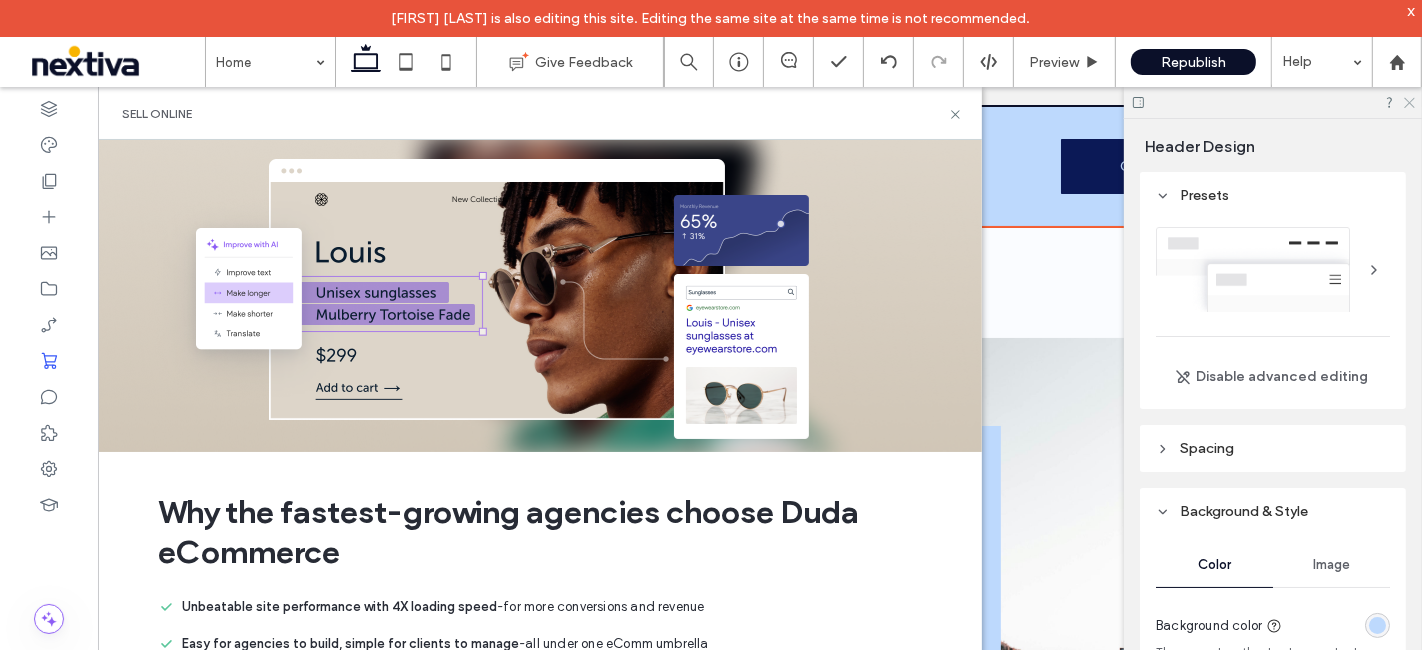 click 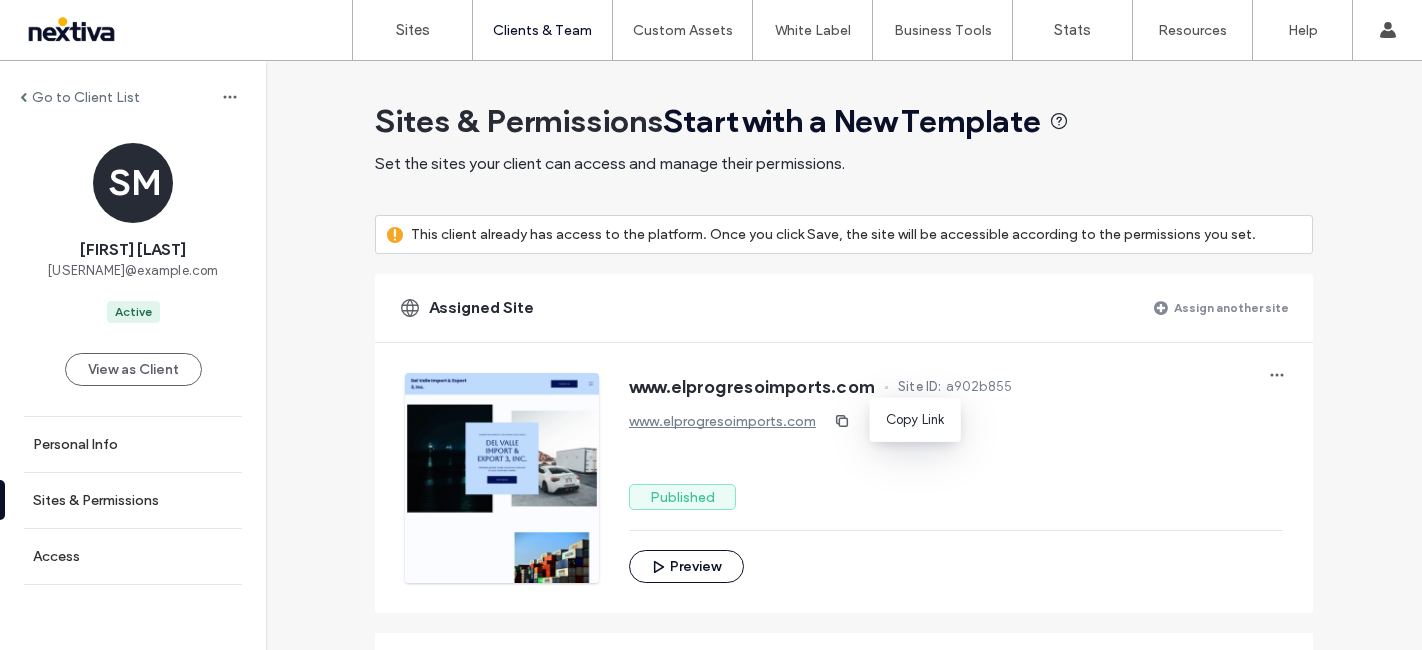click 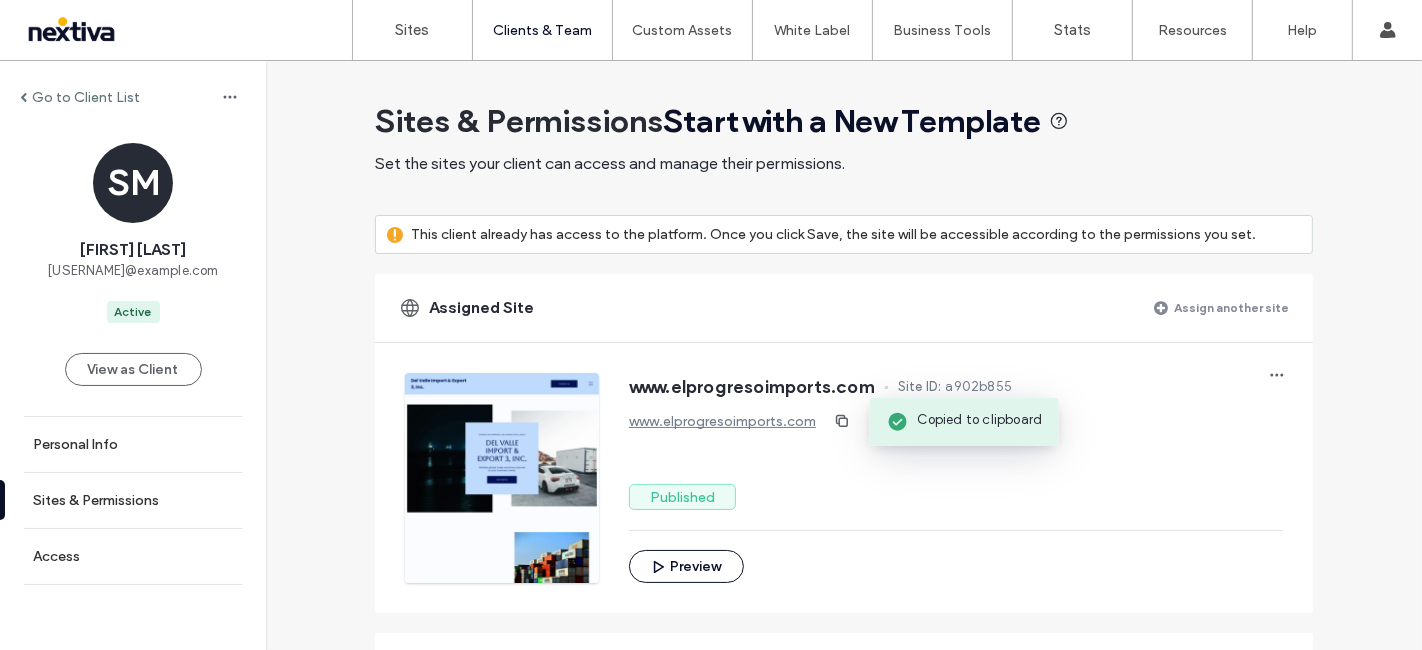 scroll, scrollTop: 0, scrollLeft: 0, axis: both 